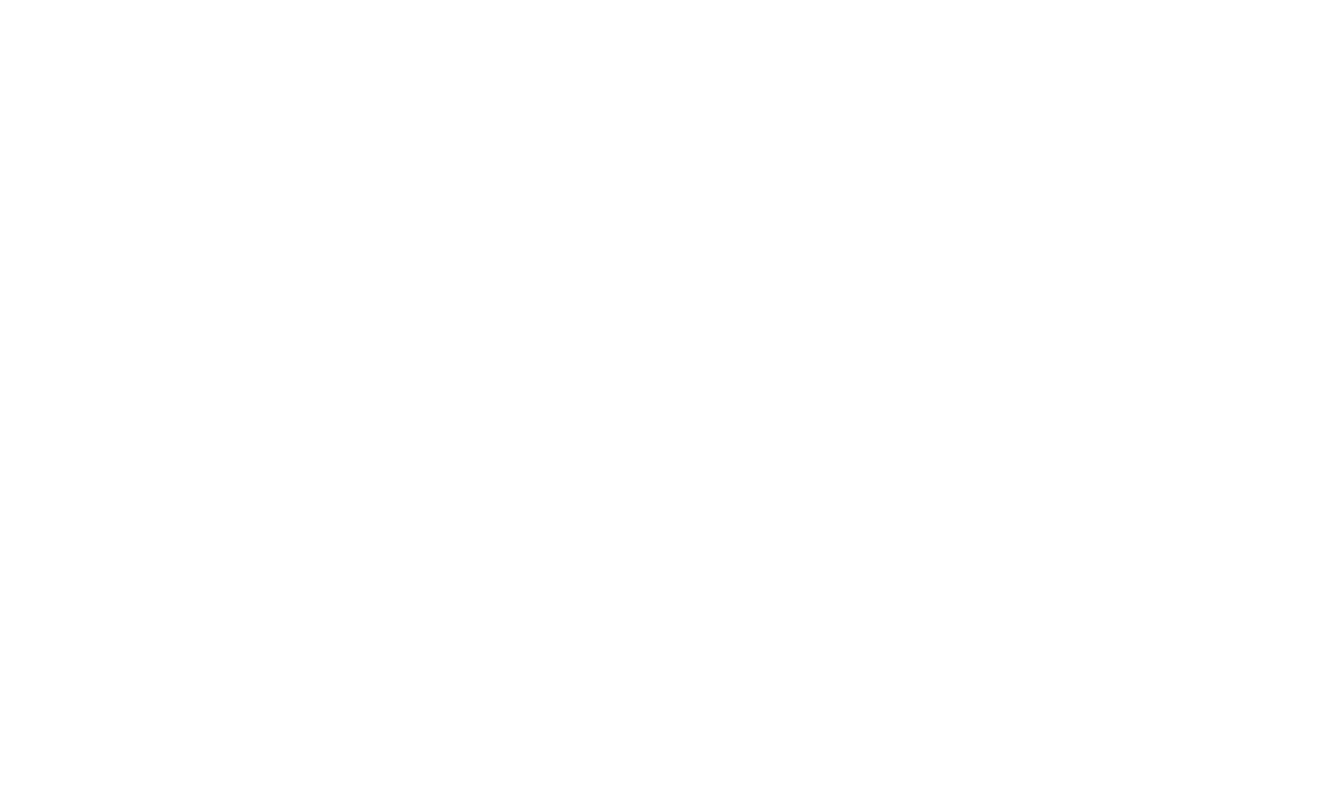 scroll, scrollTop: 0, scrollLeft: 0, axis: both 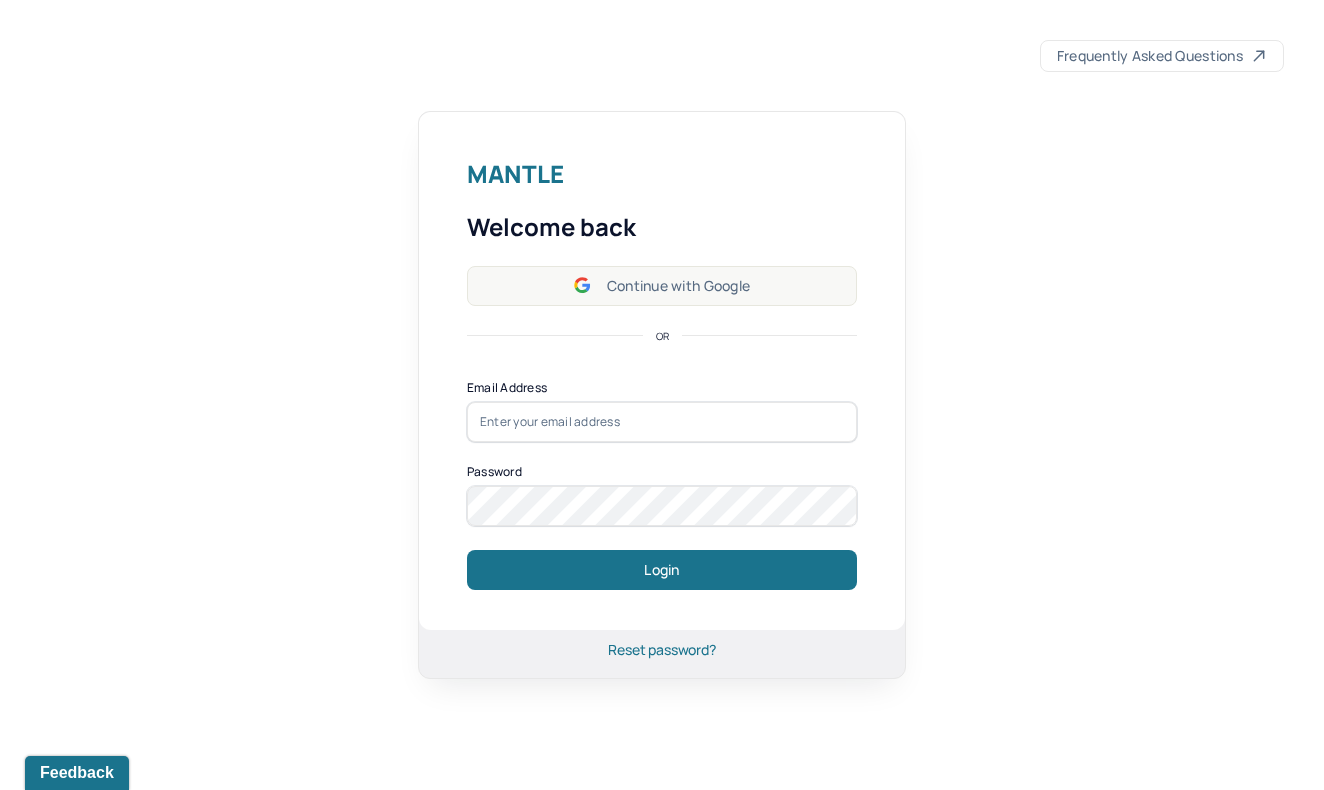 click on "Continue with Google" at bounding box center (662, 286) 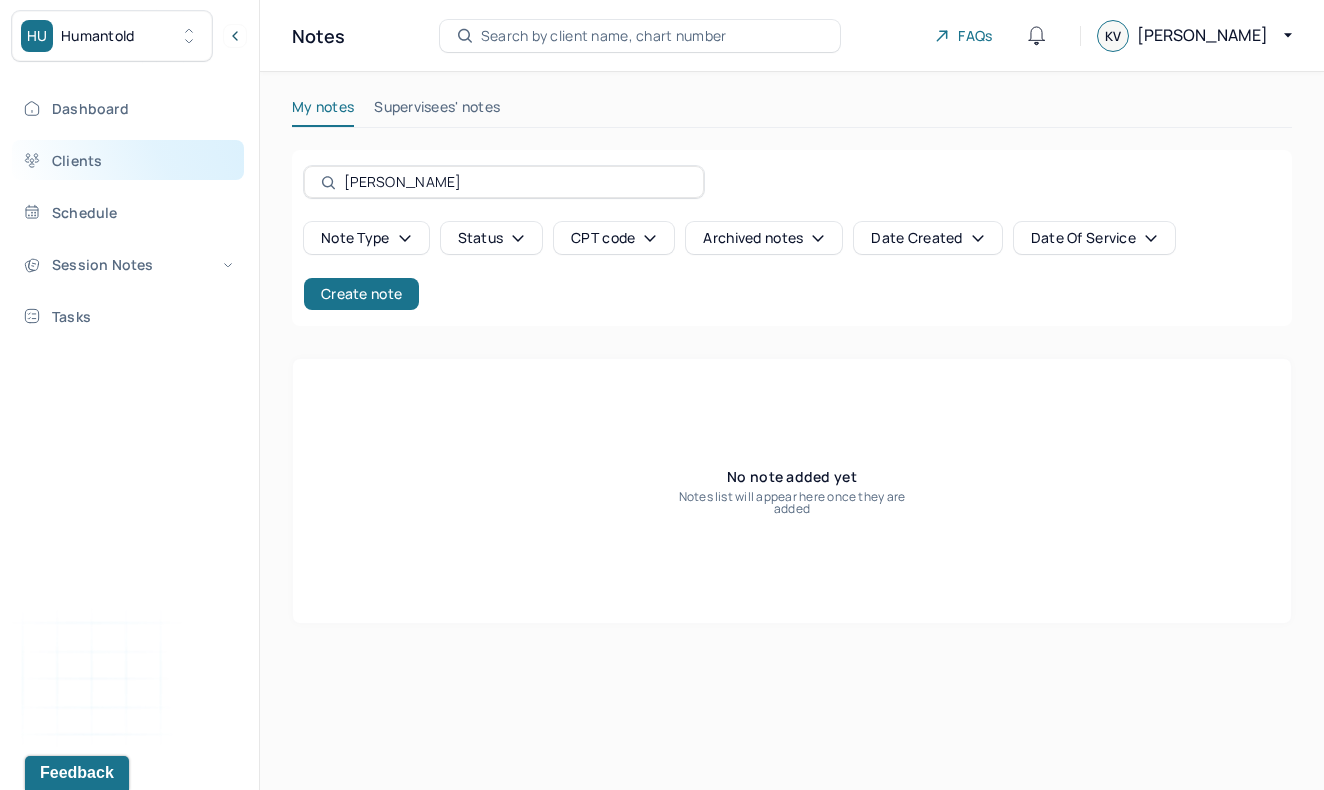 click on "Clients" at bounding box center [128, 160] 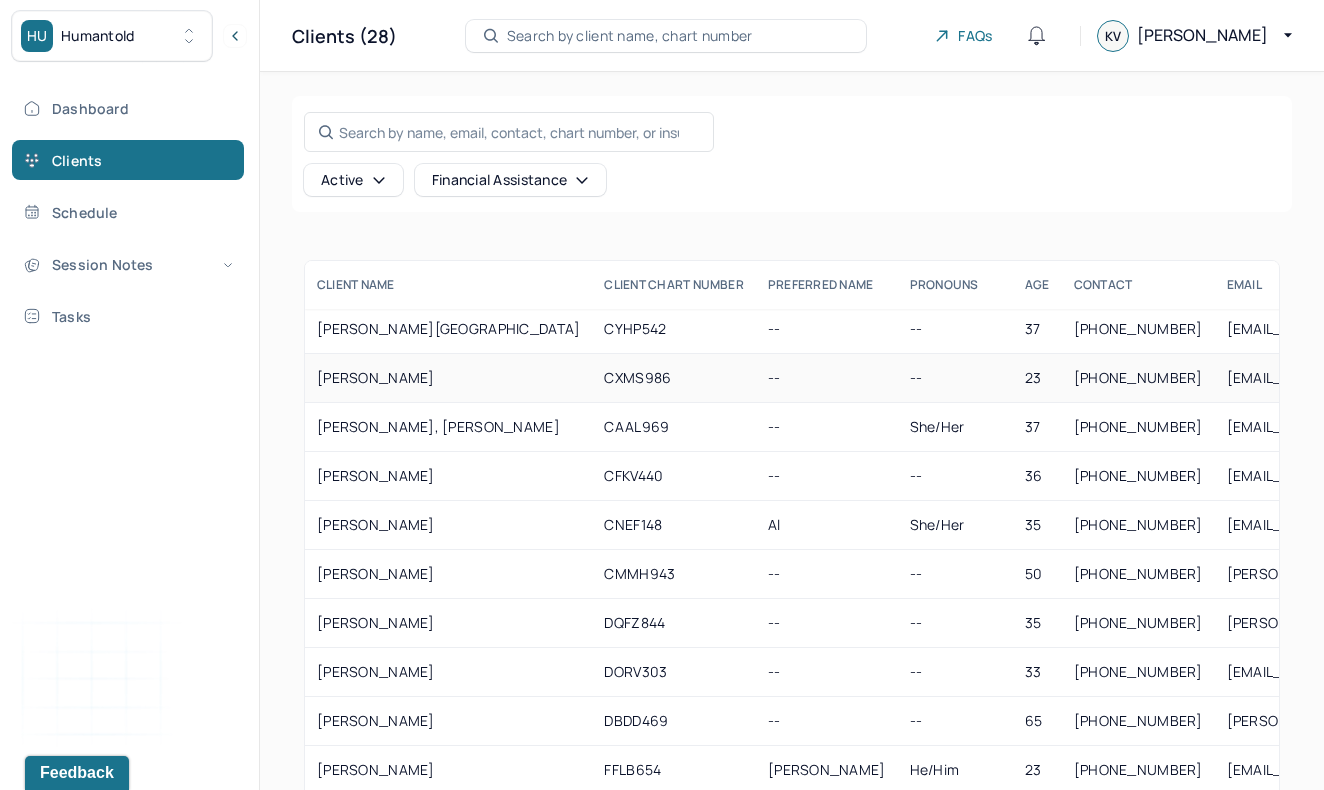 scroll, scrollTop: 0, scrollLeft: 1, axis: horizontal 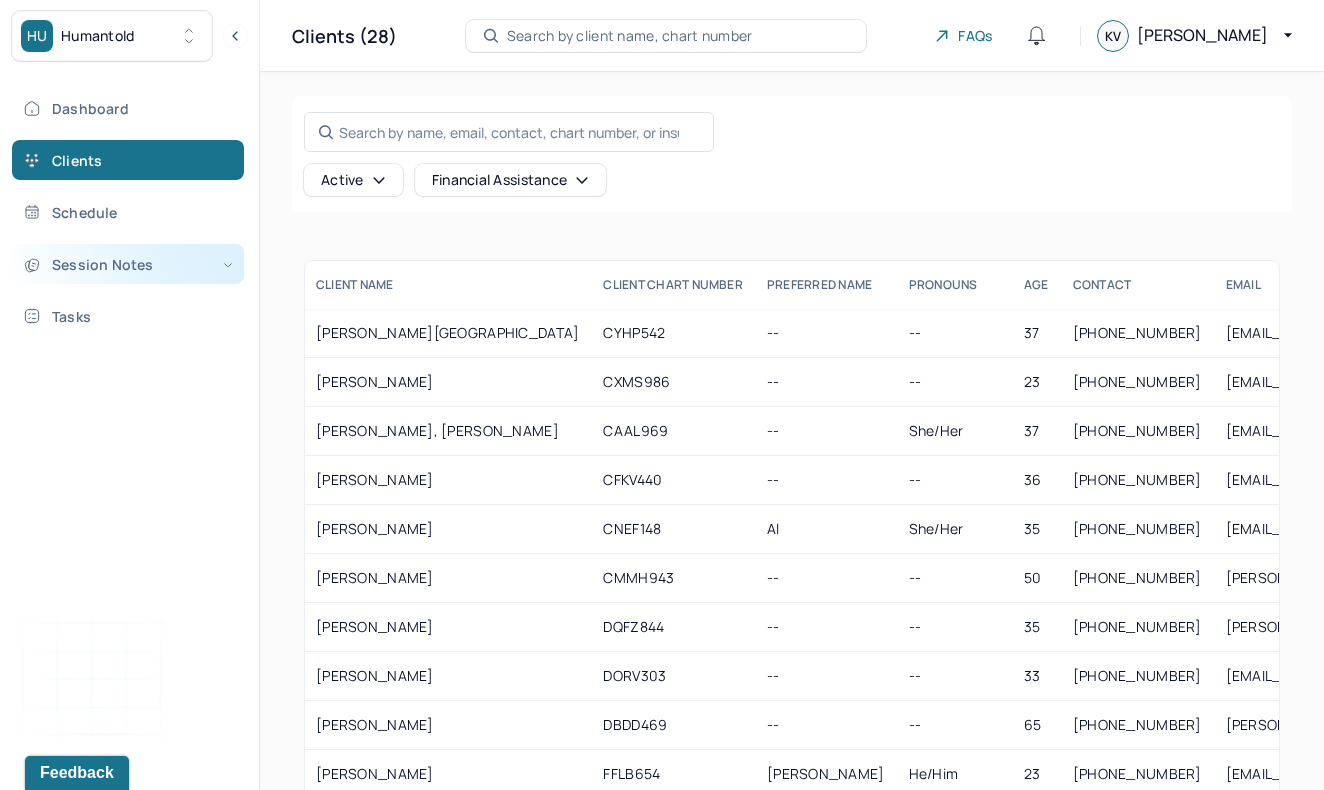 click on "Session Notes" at bounding box center [128, 264] 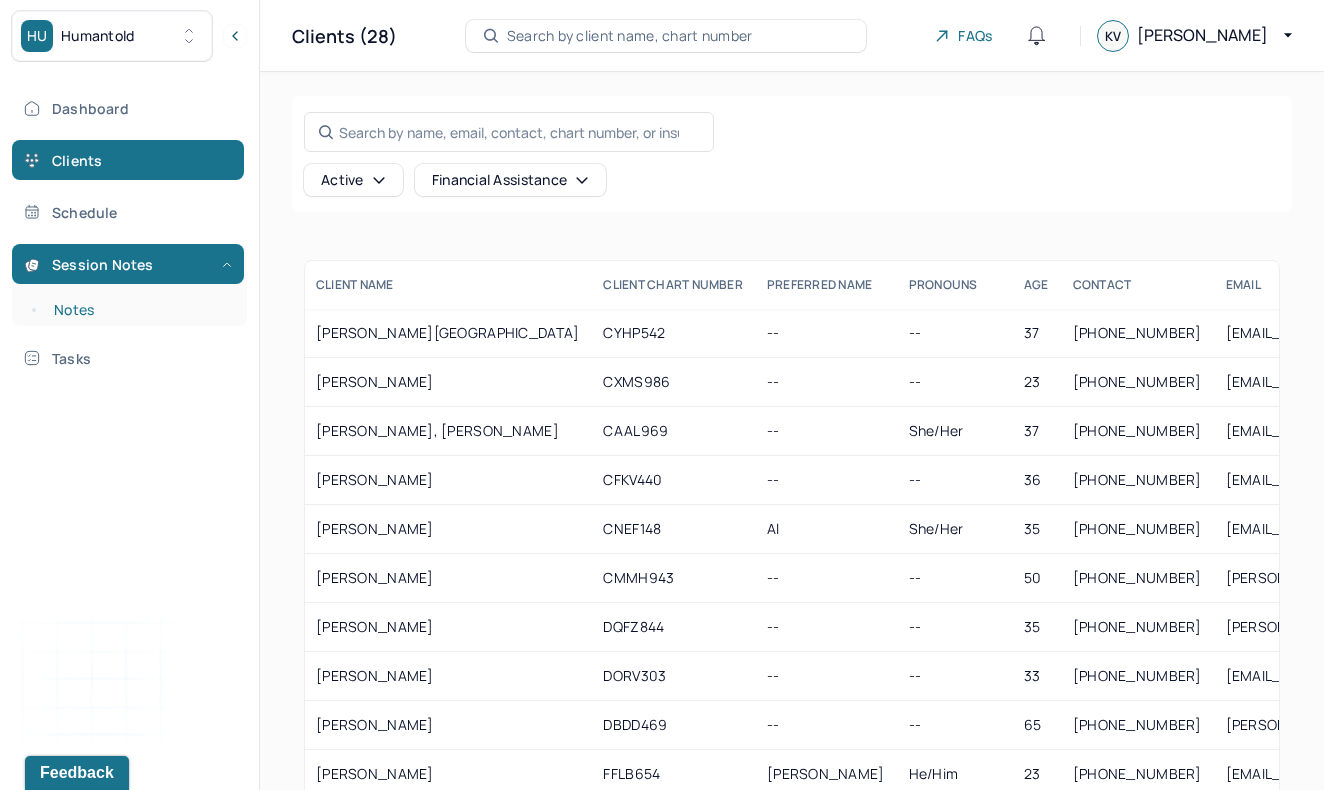 click on "Notes" at bounding box center (139, 310) 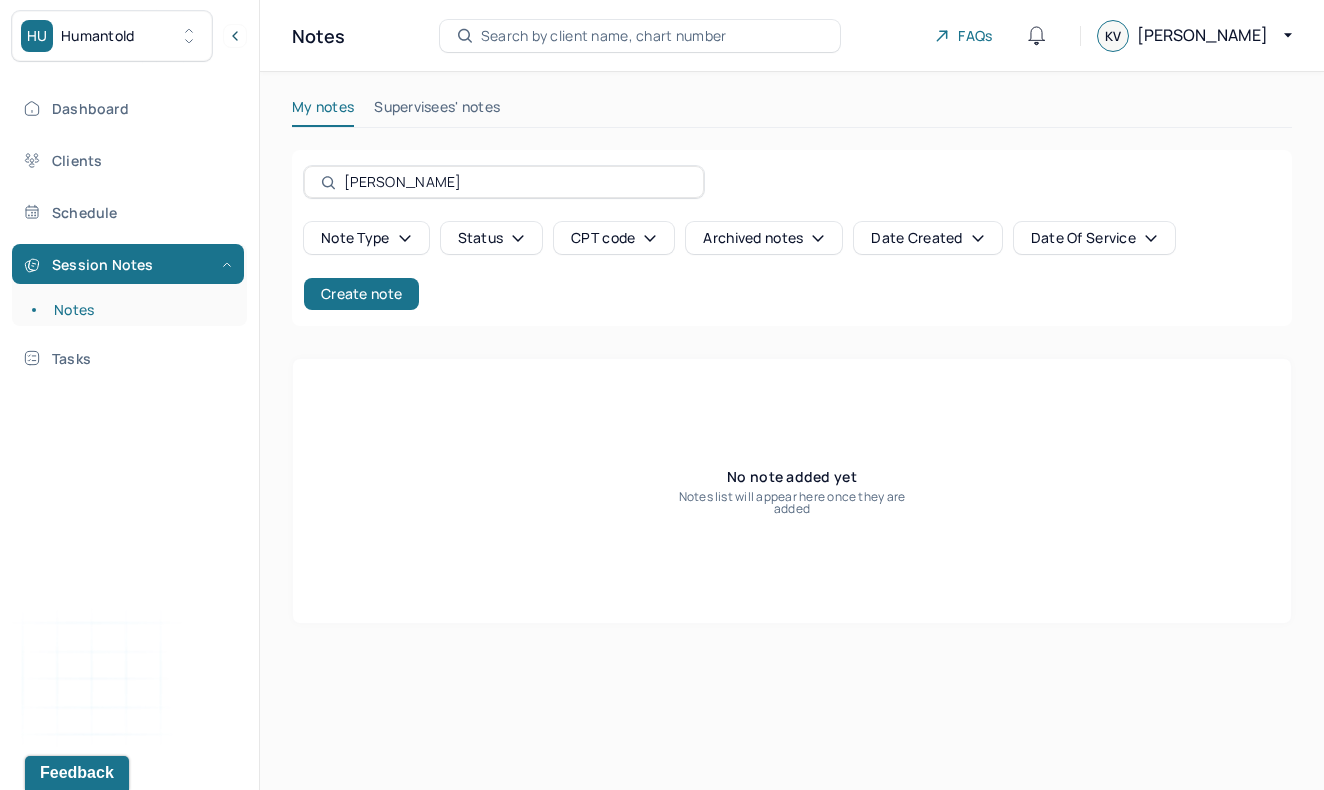 click on "[PERSON_NAME]" at bounding box center [515, 182] 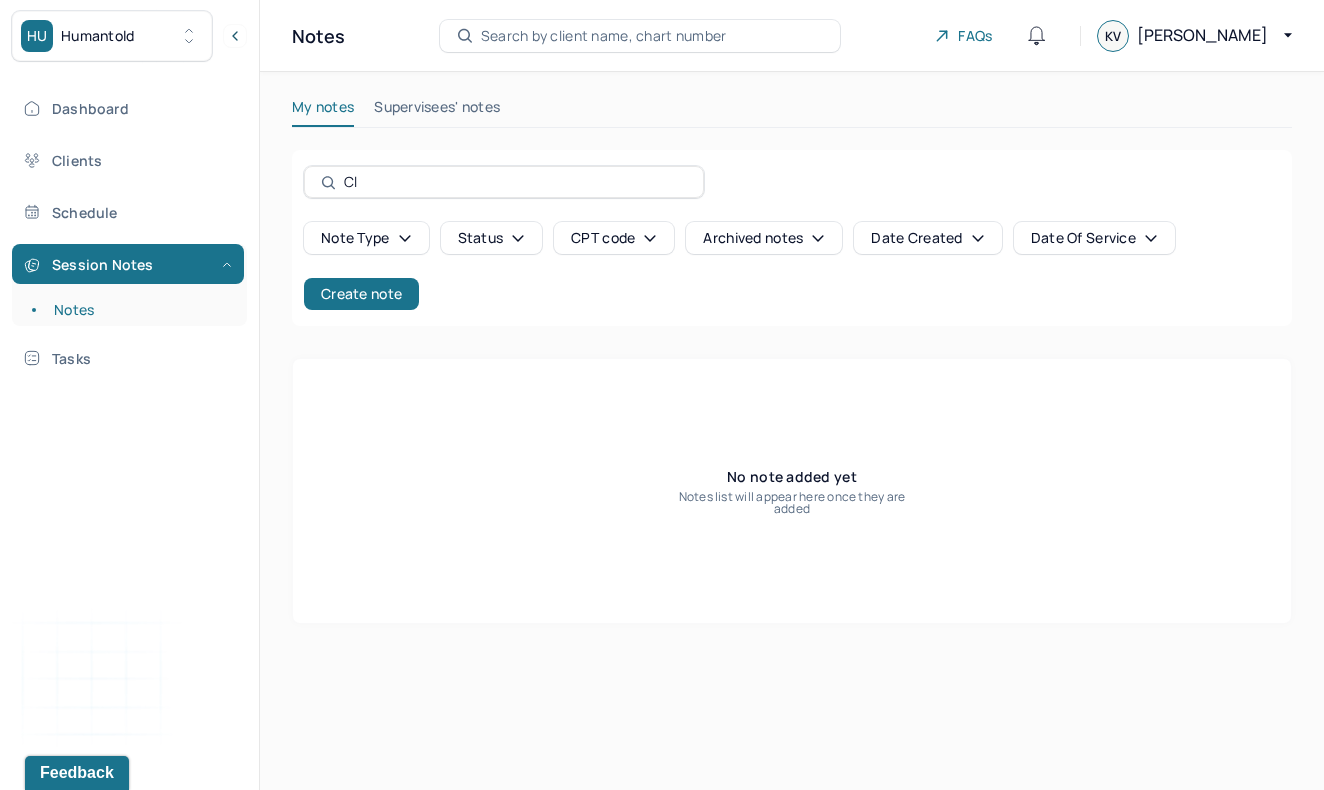 type on "C" 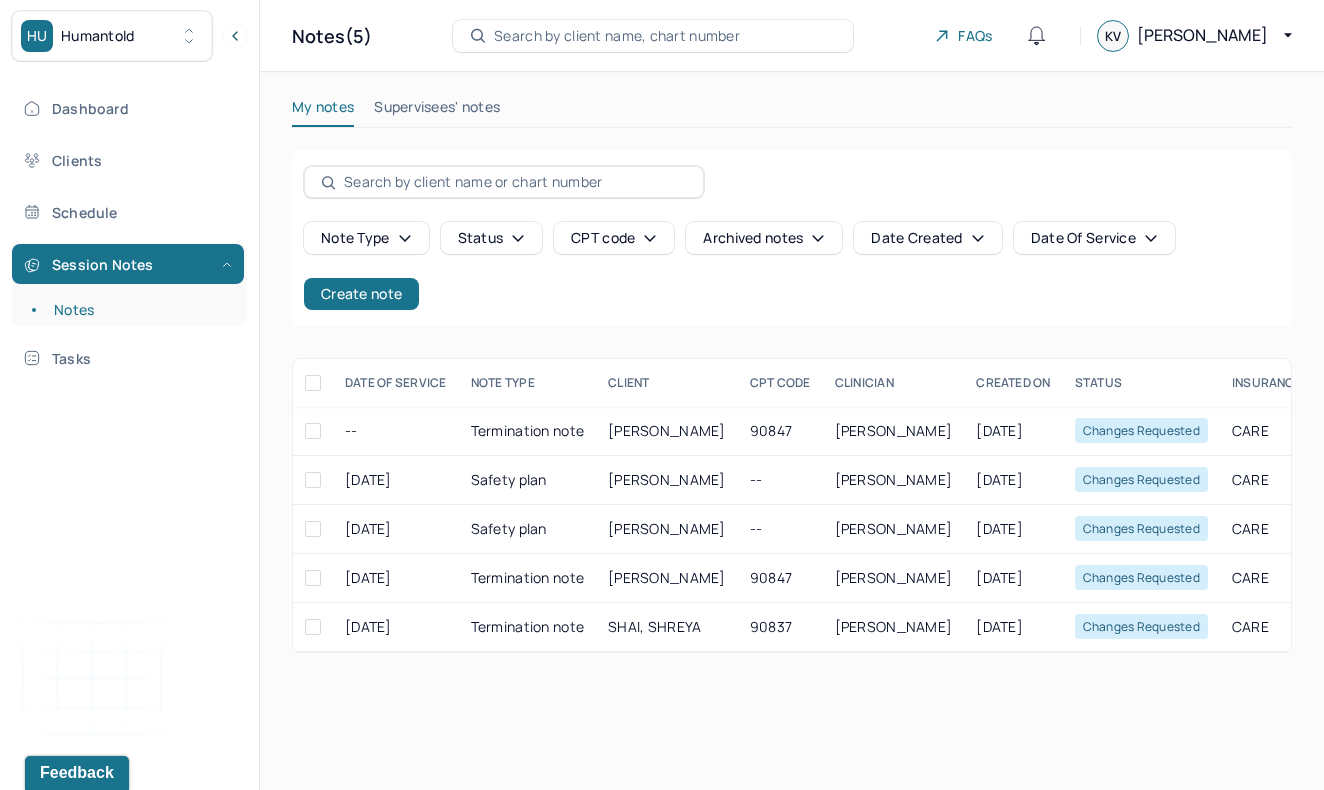 scroll, scrollTop: 0, scrollLeft: 0, axis: both 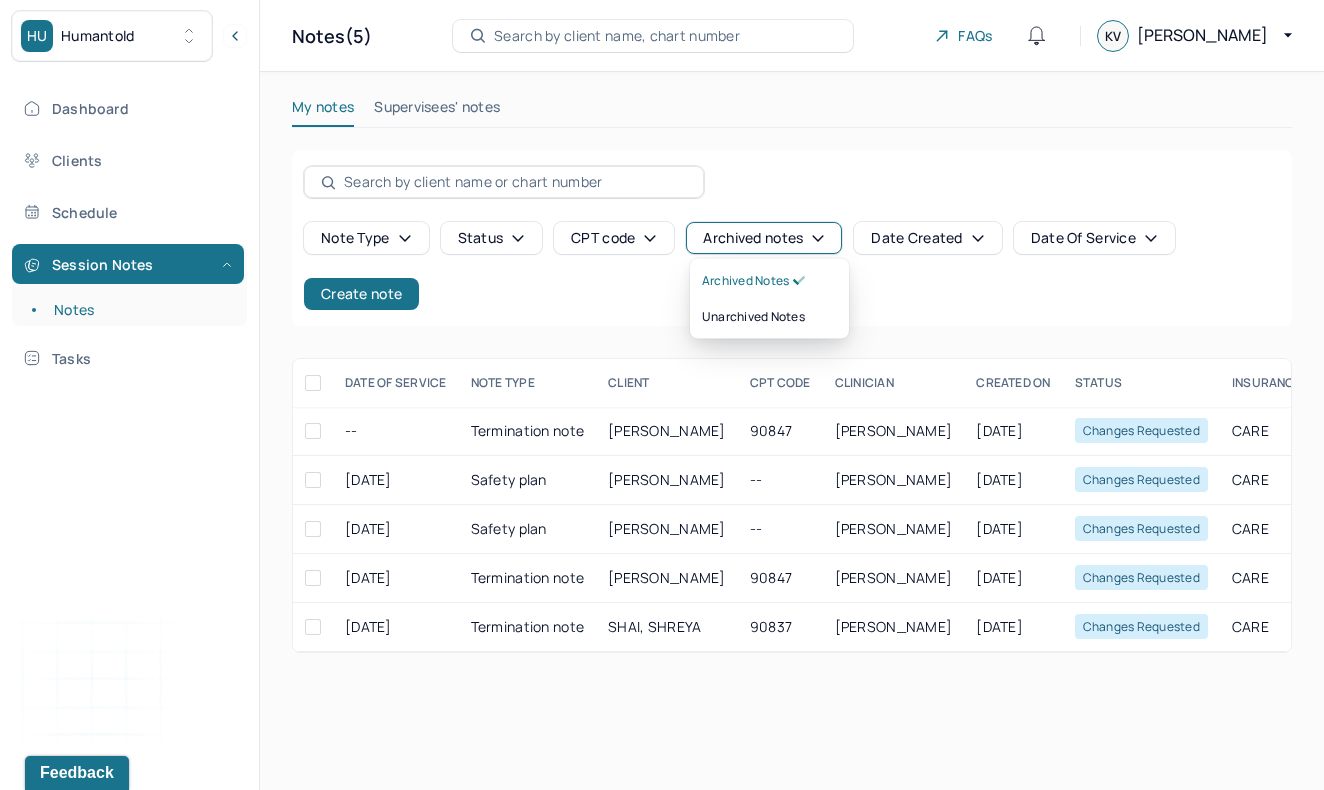 click on "Archived notes" at bounding box center [764, 238] 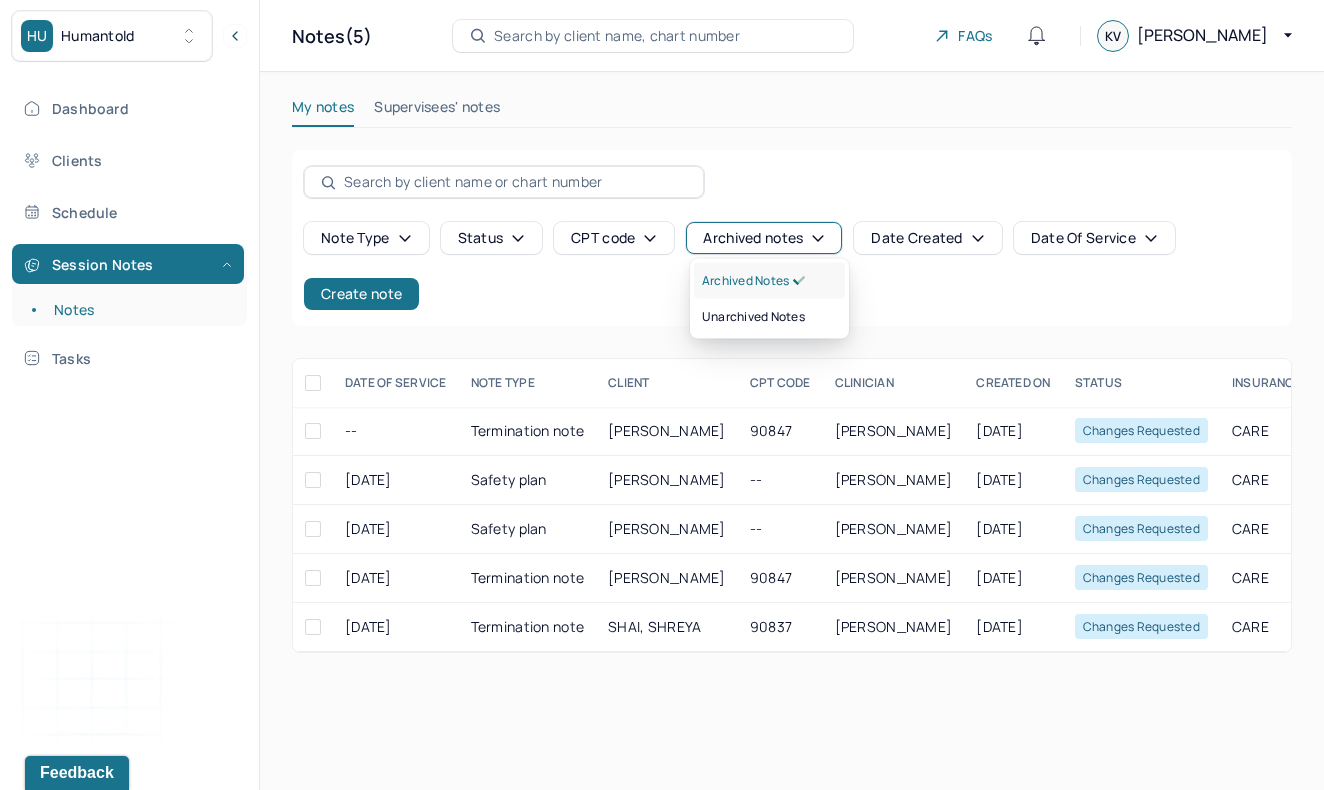 click on "Archived notes" at bounding box center [753, 281] 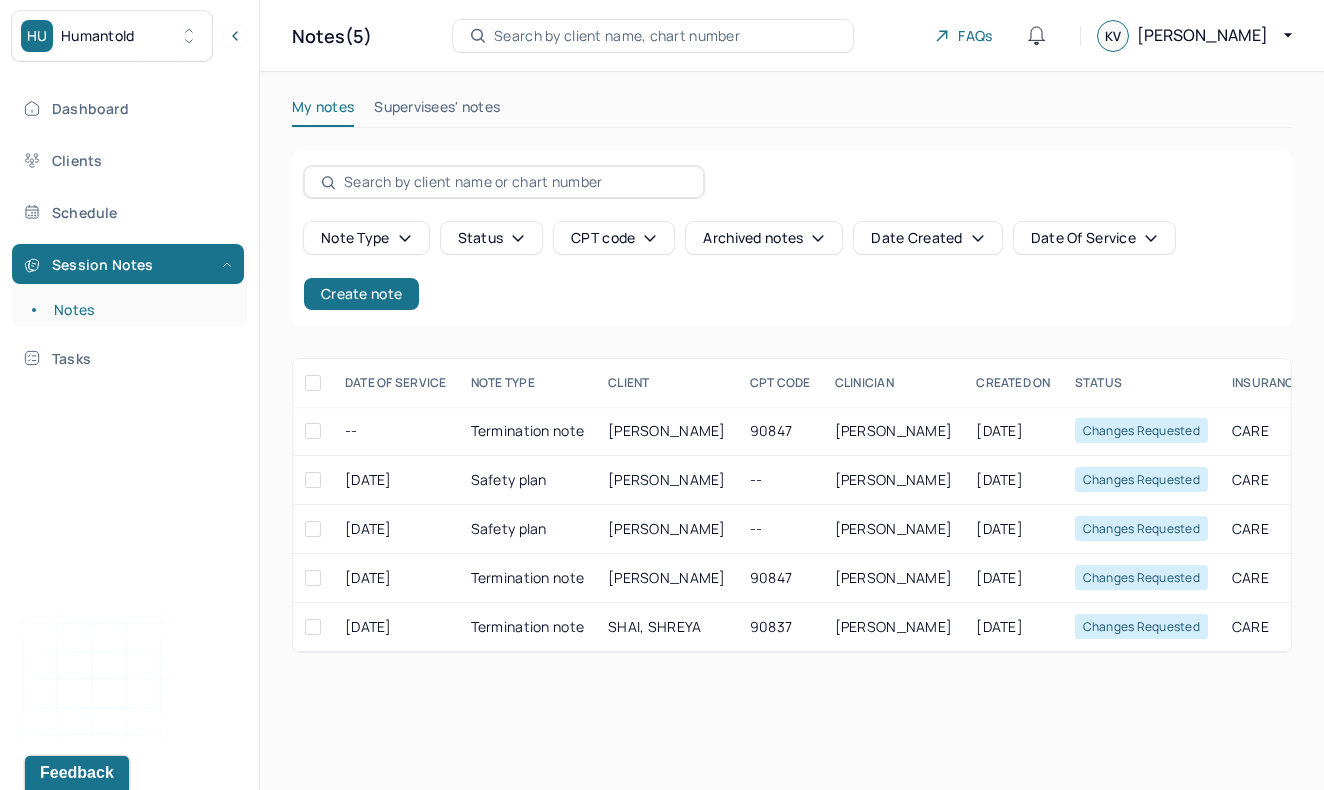click on "Archived notes" at bounding box center [764, 238] 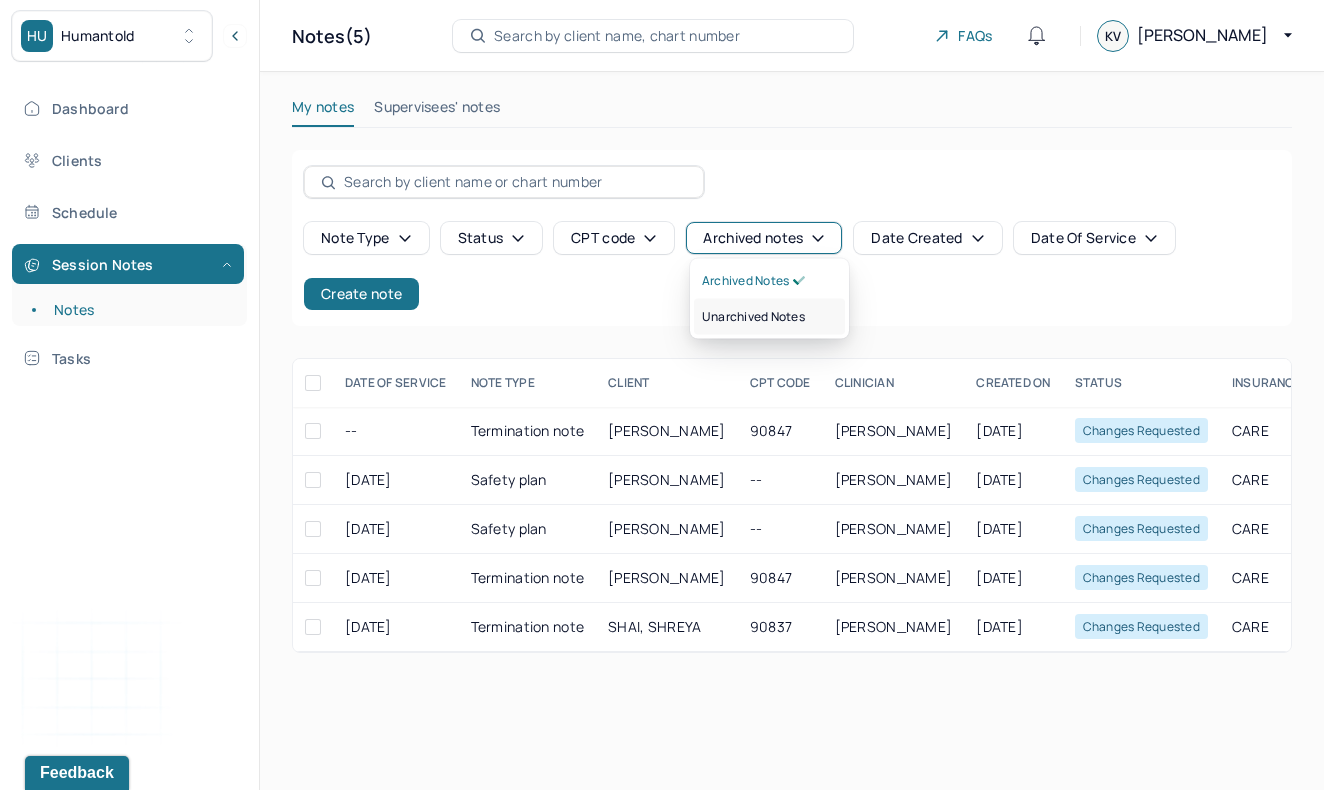 click on "Unarchived notes" at bounding box center [769, 317] 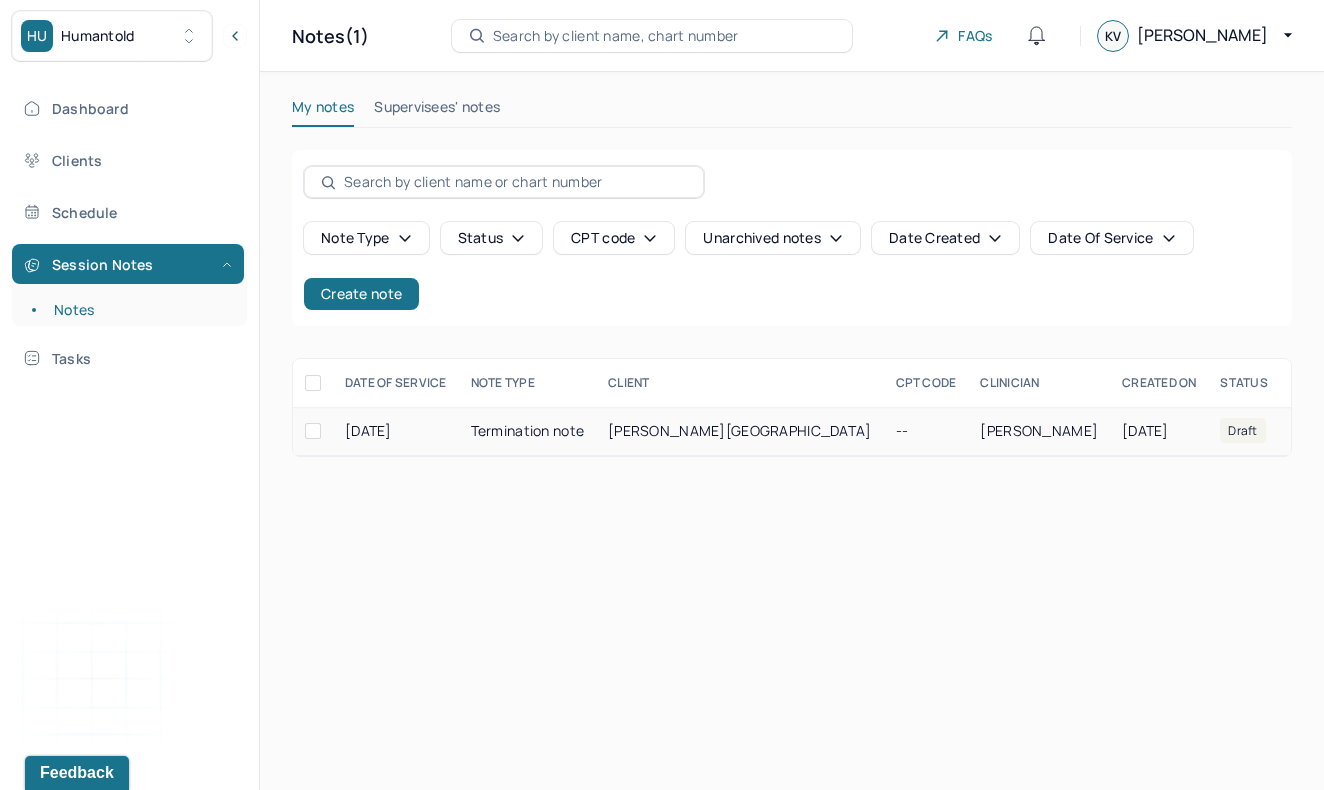click on "[PERSON_NAME][GEOGRAPHIC_DATA]" at bounding box center (739, 430) 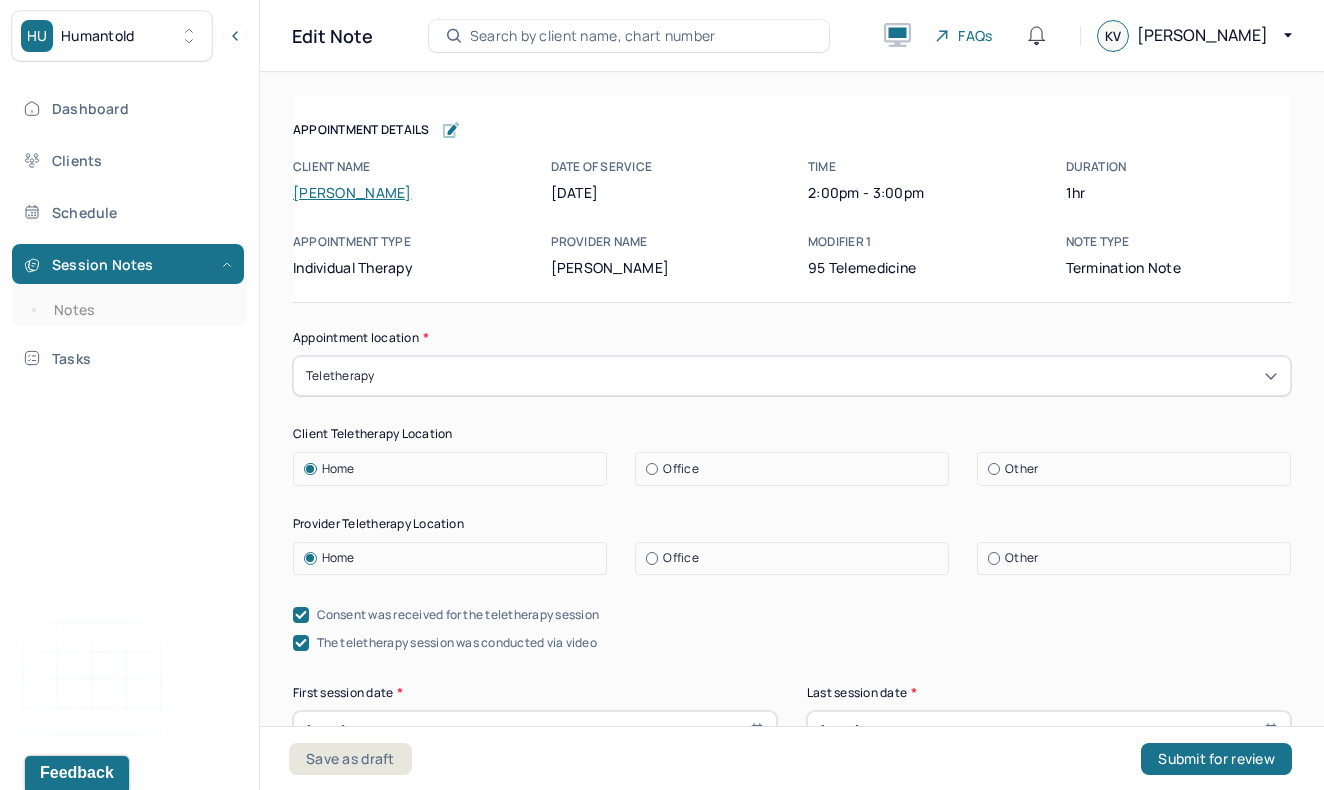 scroll, scrollTop: 0, scrollLeft: 0, axis: both 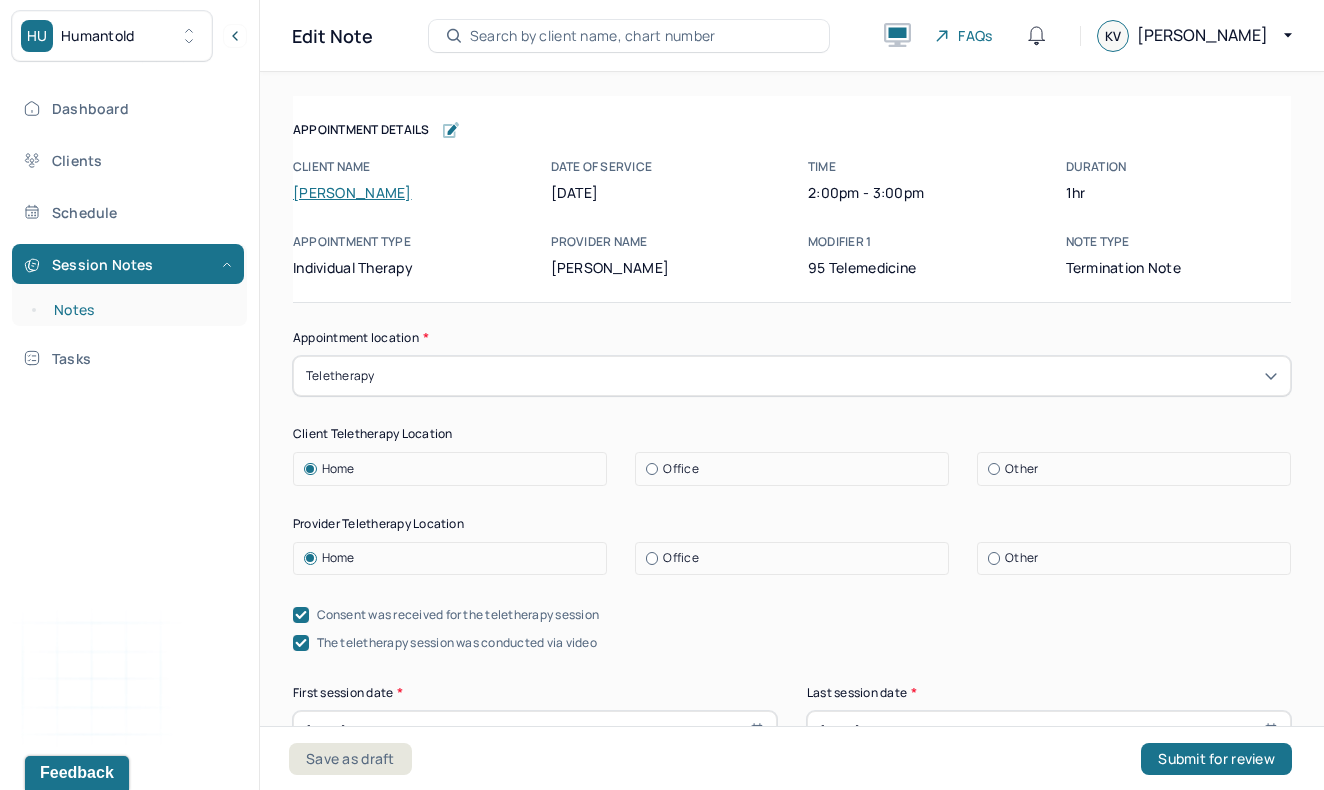 click on "Notes" at bounding box center [139, 310] 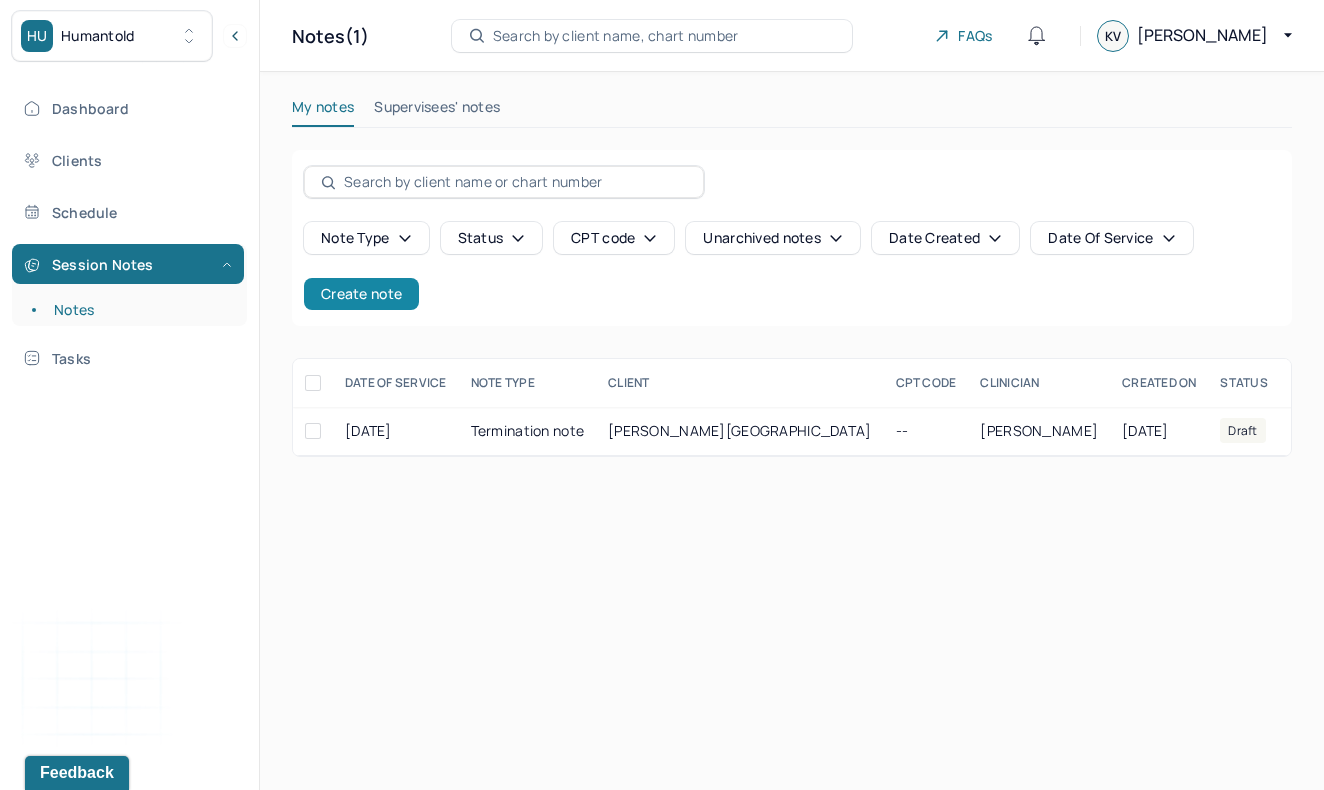 click on "Create note" at bounding box center [361, 294] 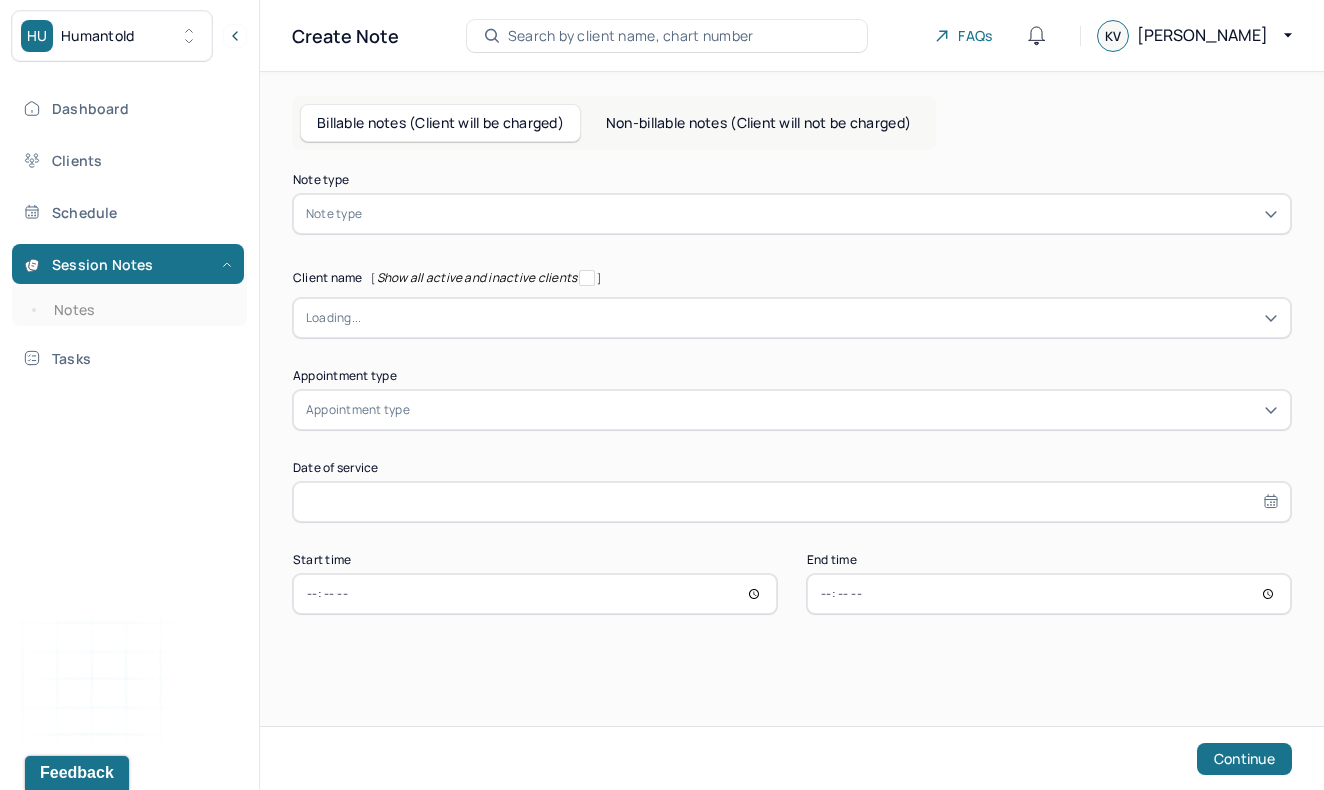 click at bounding box center (822, 214) 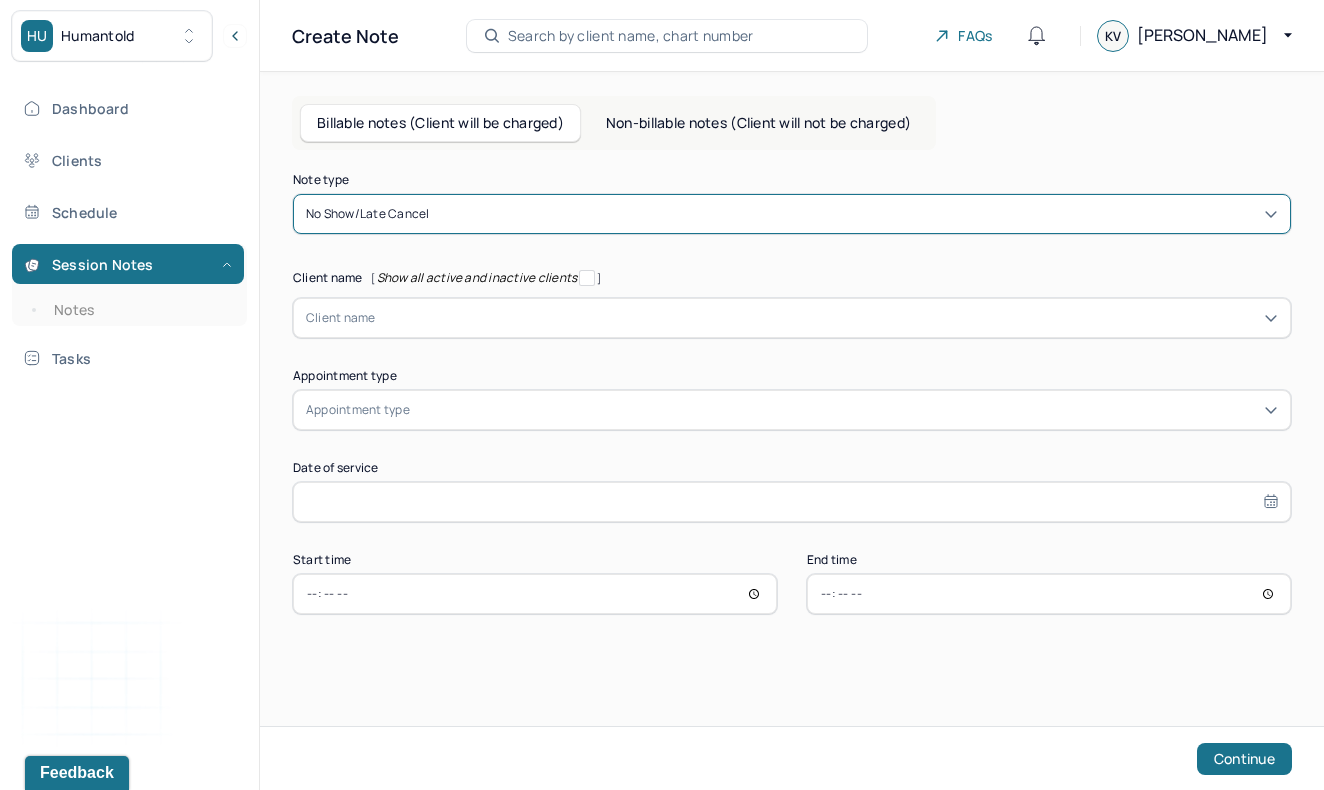 click at bounding box center [827, 318] 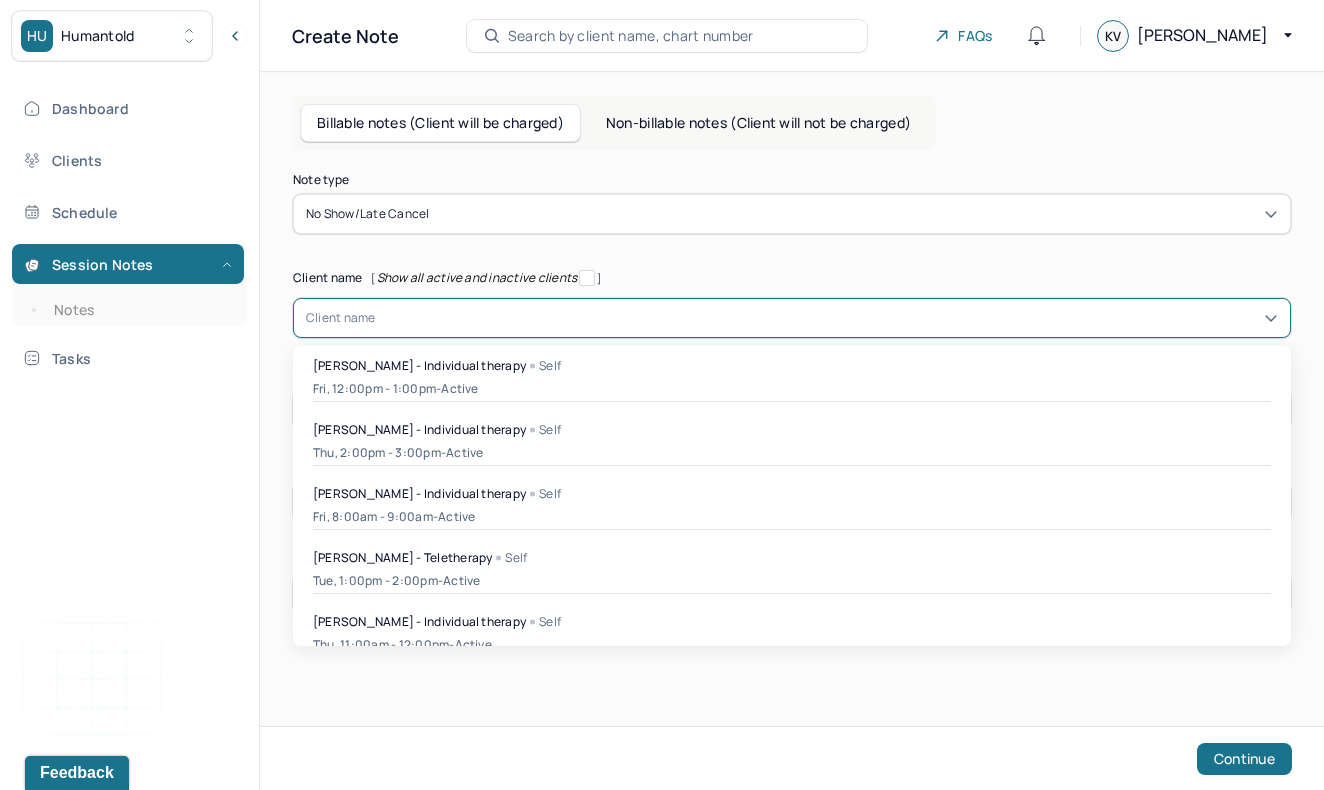 click on "Note type No show/late cancel Client name [ Show all active and inactive clients ] [object Object], 1 of 48. 48 results available. Use Up and Down to choose options, press Enter to select the currently focused option, press Escape to exit the menu, press Tab to select the option and exit the menu. Client name [PERSON_NAME] - Individual therapy Self
Fri, 12:00pm - 1:00pm  -  active [PERSON_NAME] - Individual therapy Self
Thu, 2:00pm - 3:00pm  -  active [PERSON_NAME] - Individual therapy Self
Fri, 8:00am - 9:00am  -  active [PERSON_NAME] - Teletherapy Self
Tue, 1:00pm - 2:00pm  -  active [PERSON_NAME] - Individual therapy Self
Thu, 11:00am - 12:00pm  -  active [PERSON_NAME] - [MEDICAL_DATA] Self
Fri, 8:00am - 9:00am  -  active [PERSON_NAME] - Individual therapy Self
Thu, 8:00am - 9:00am  -  active [PERSON_NAME] - [MEDICAL_DATA] Tue, 1:00pm - 2:00pm" at bounding box center [792, 394] 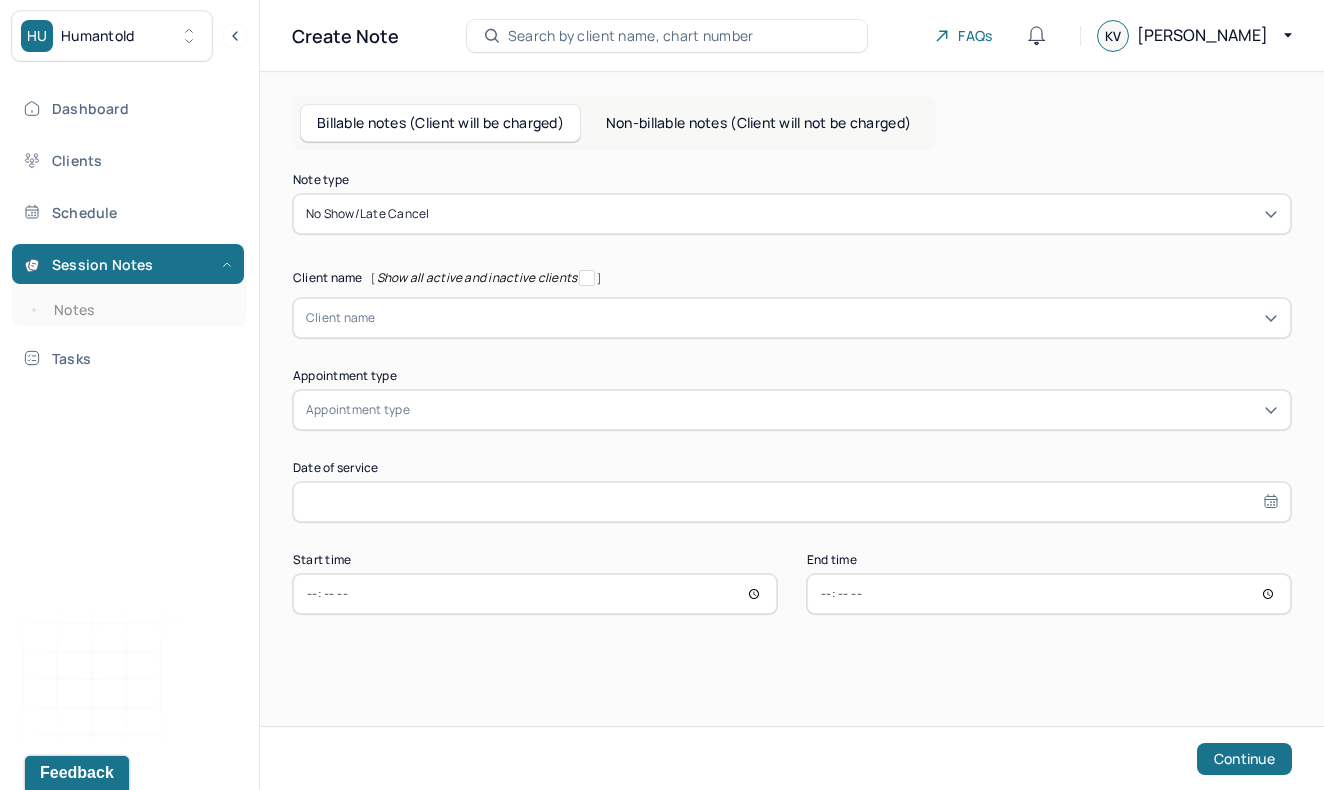 click at bounding box center [827, 318] 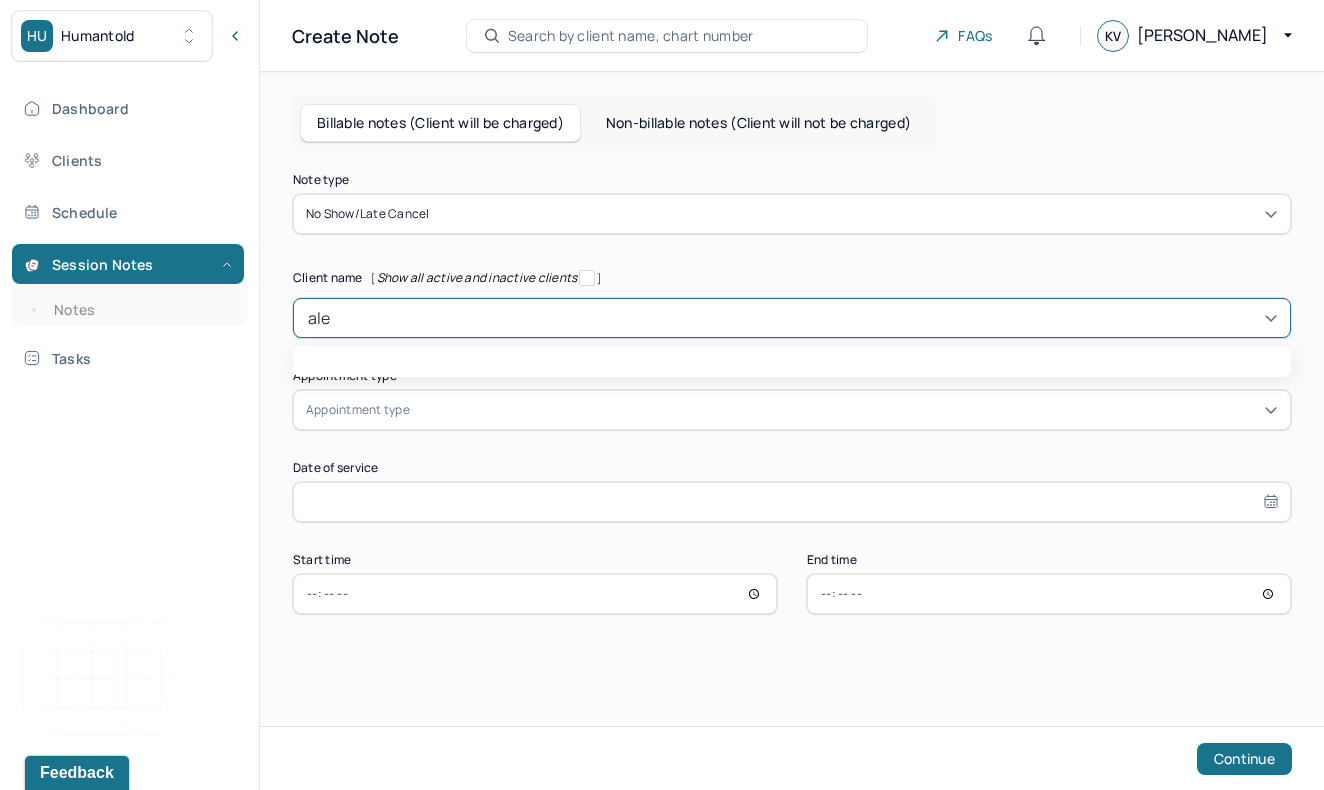 type on "[PERSON_NAME]" 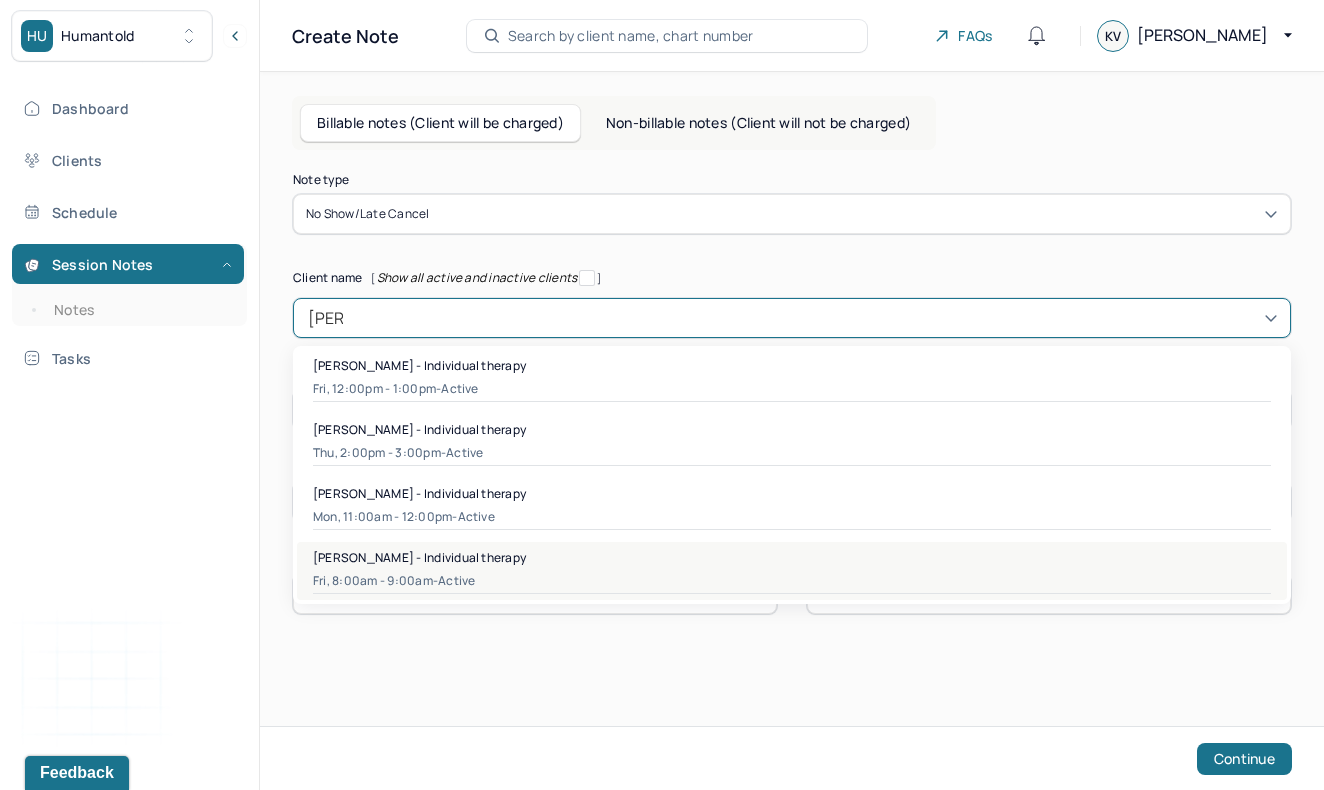click on "[PERSON_NAME] - Individual therapy" at bounding box center [419, 557] 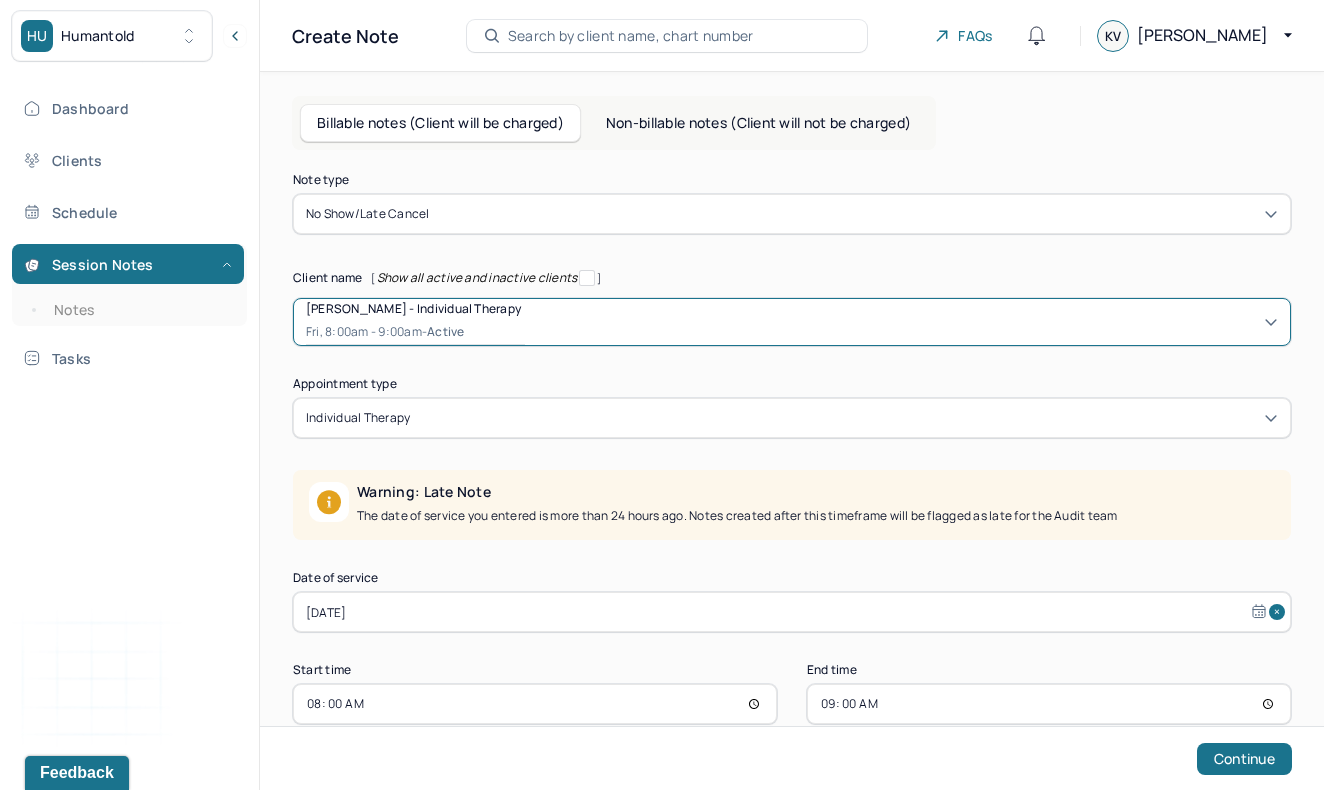 scroll, scrollTop: 40, scrollLeft: 0, axis: vertical 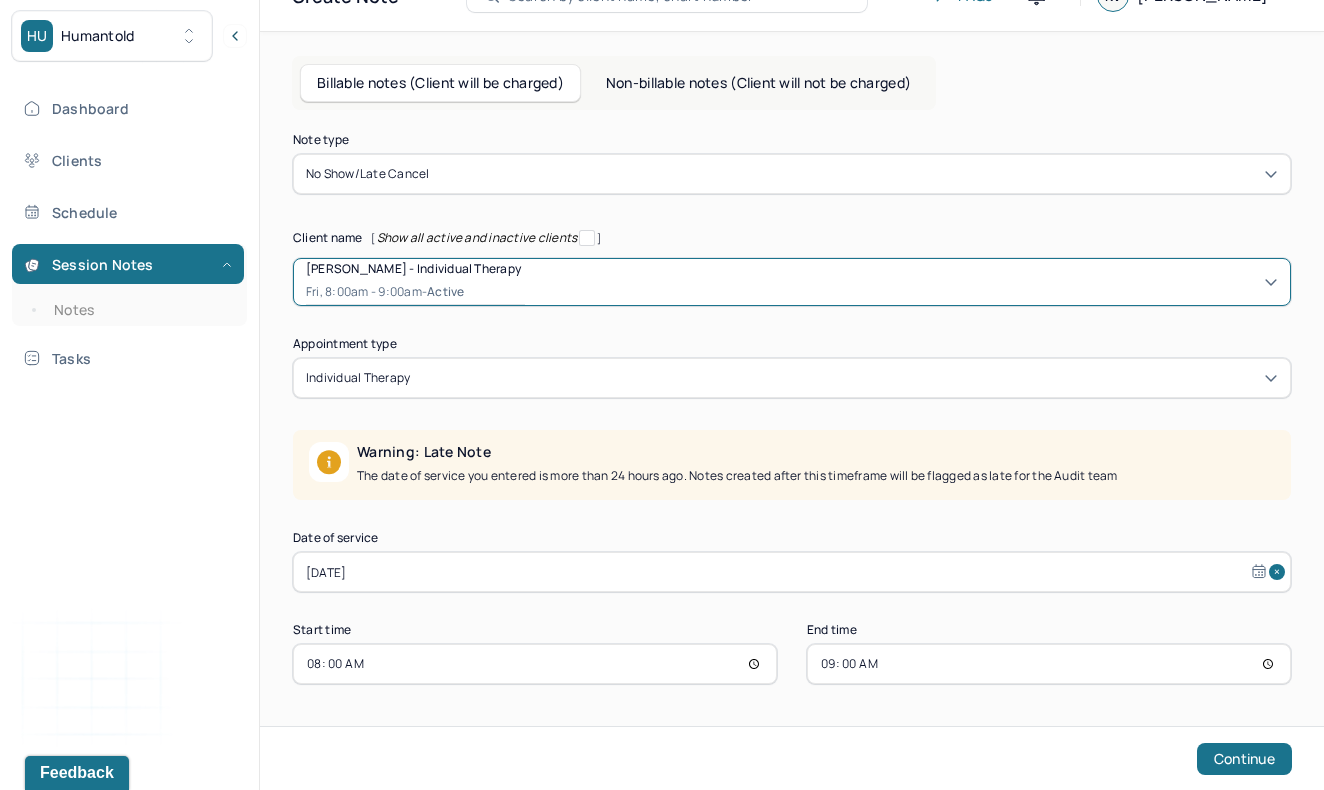 click on "[DATE]" at bounding box center [792, 572] 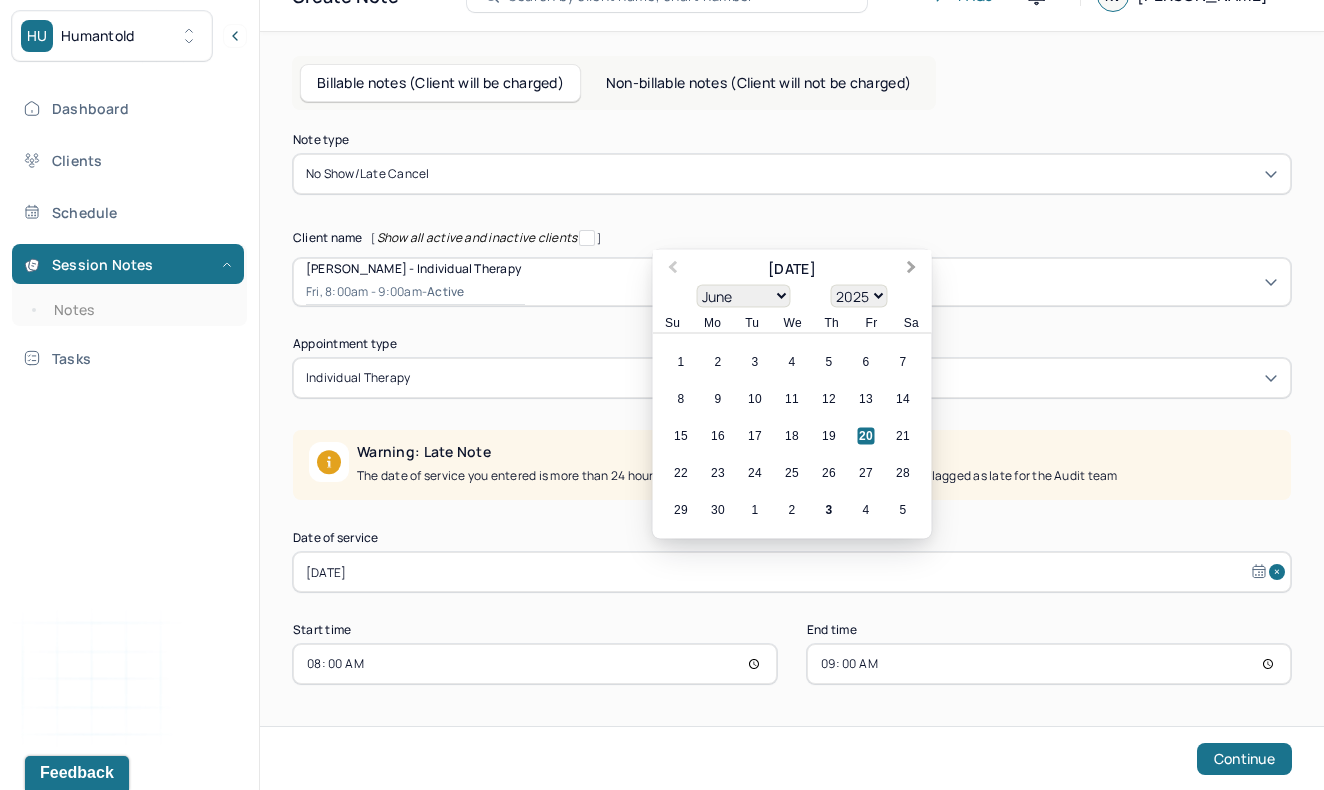 click on "Next Month" at bounding box center [914, 271] 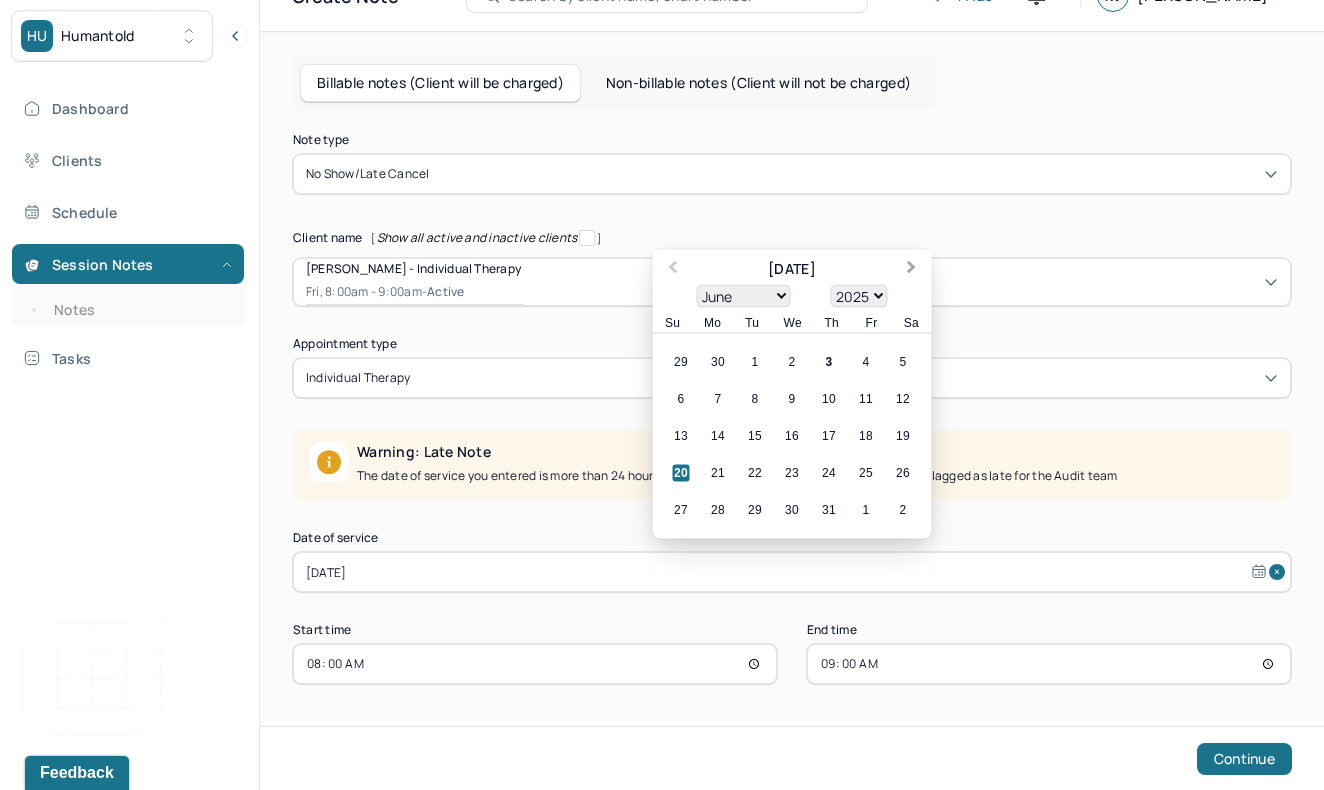select on "6" 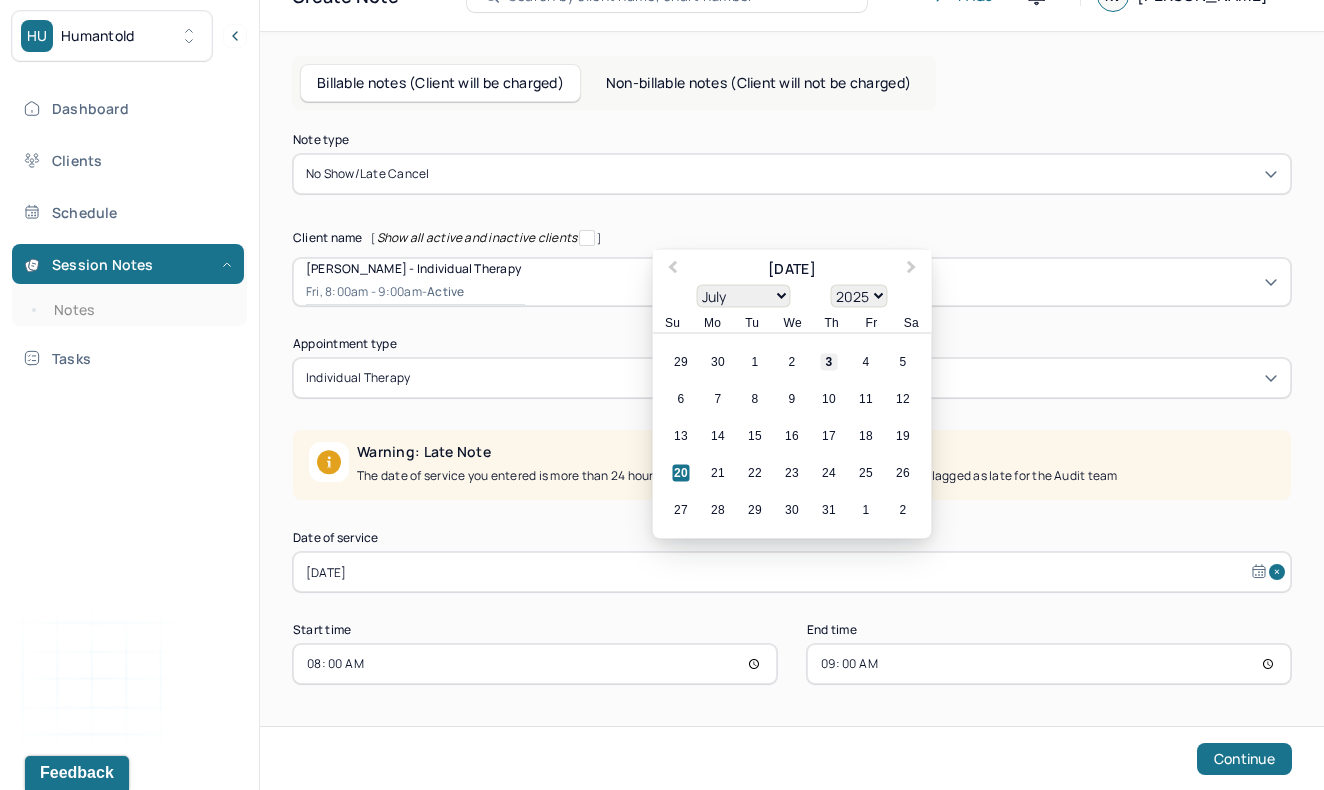 click on "3" at bounding box center [829, 362] 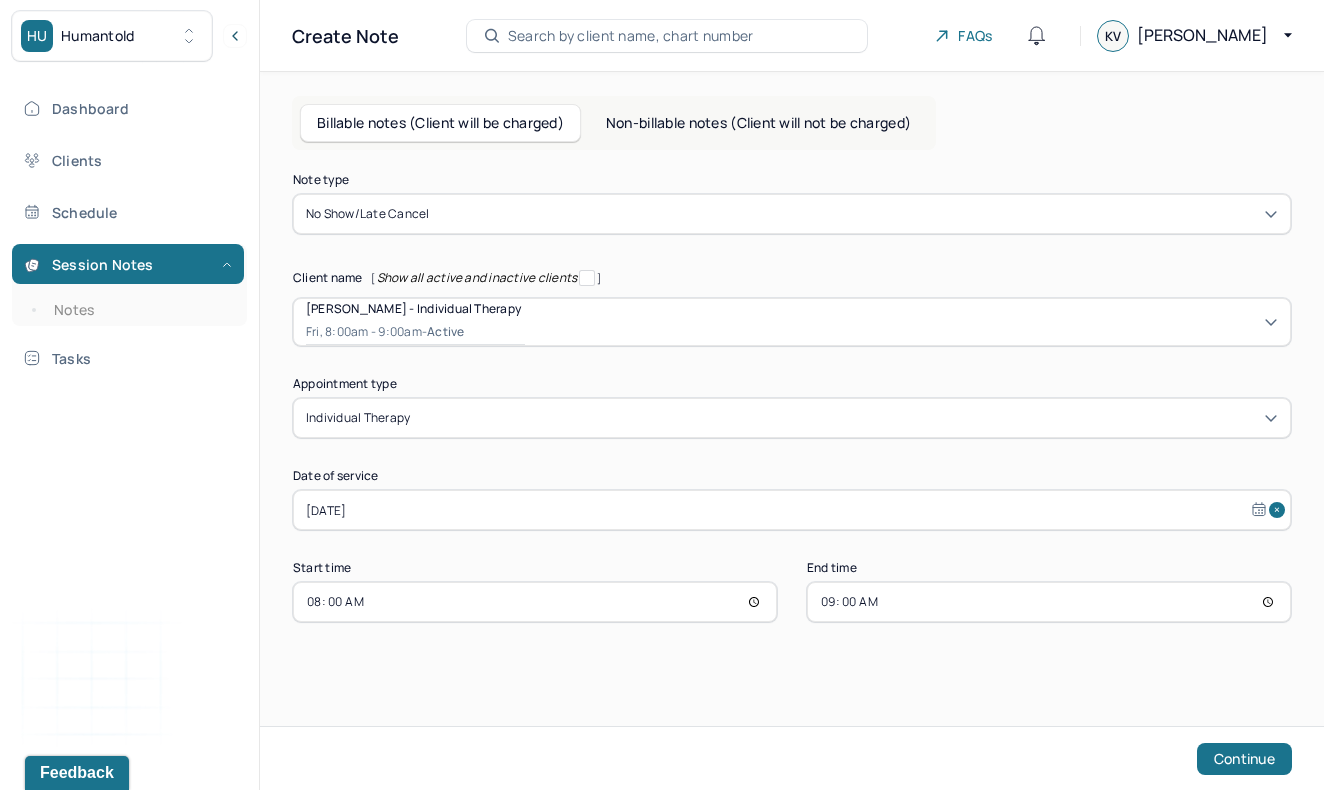 scroll, scrollTop: 0, scrollLeft: 0, axis: both 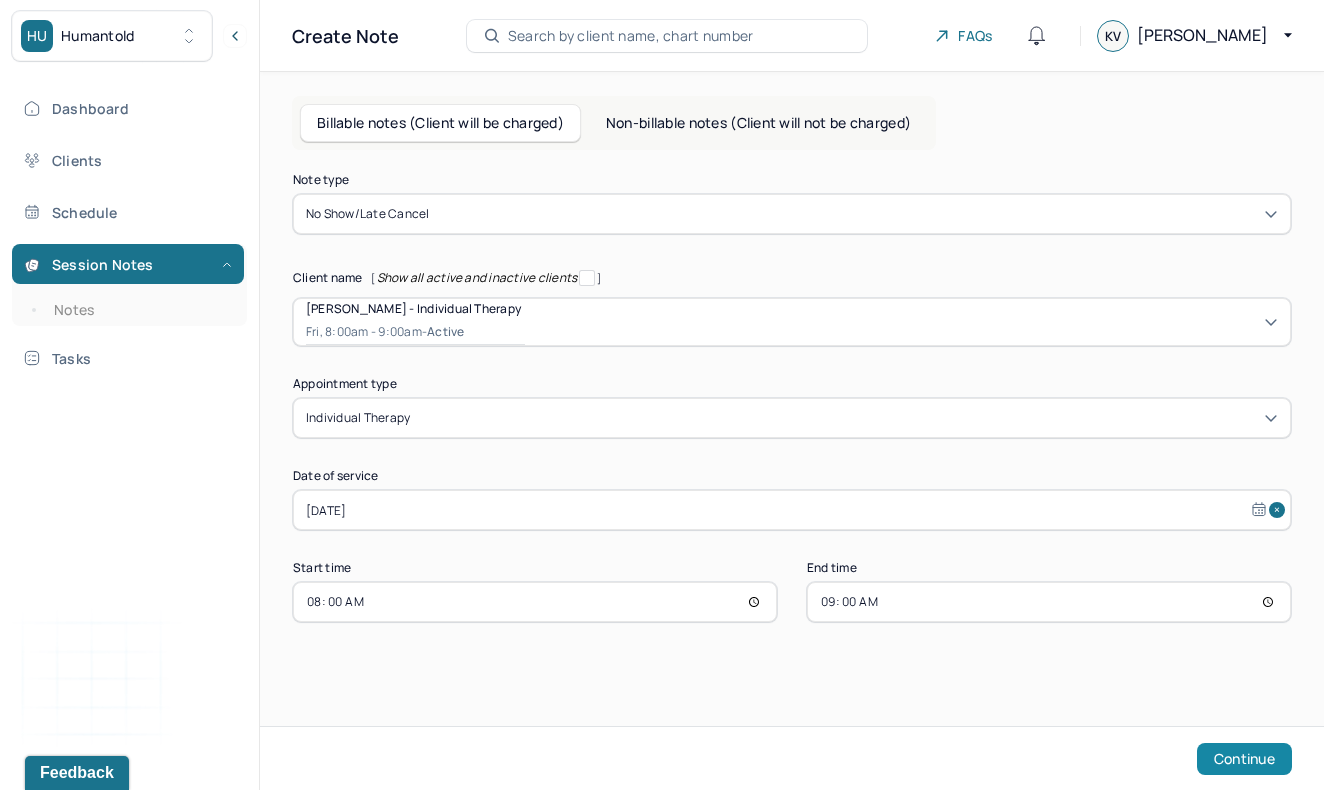 click on "Continue" at bounding box center (1244, 759) 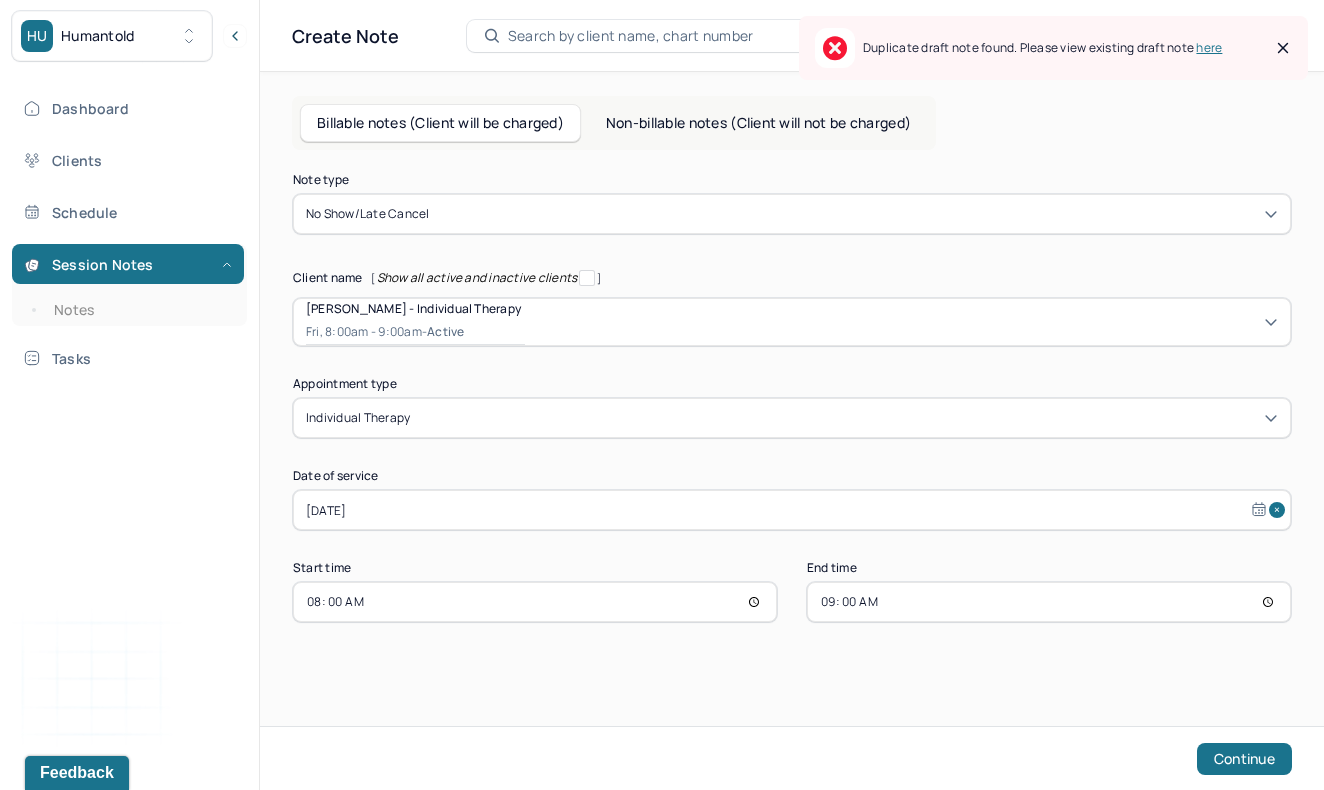 click 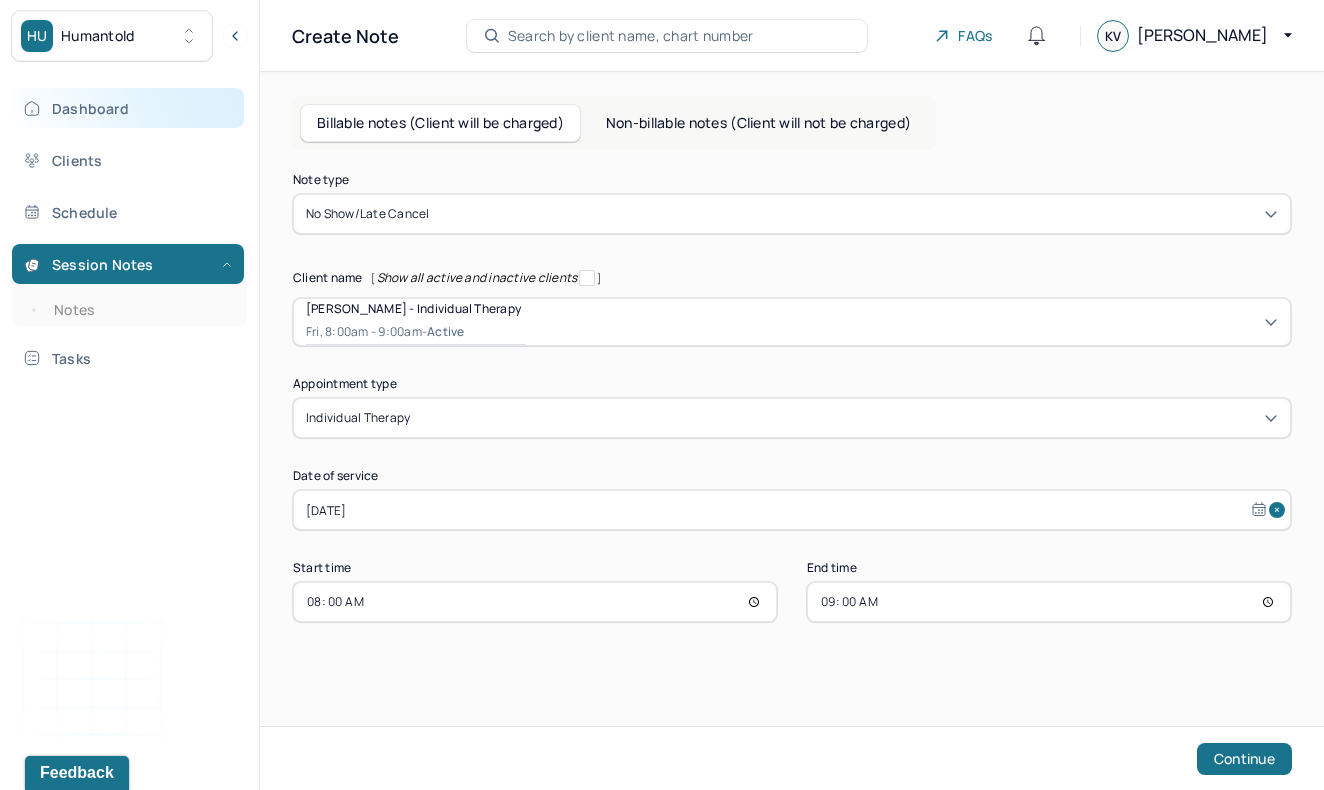click on "Dashboard" at bounding box center [128, 108] 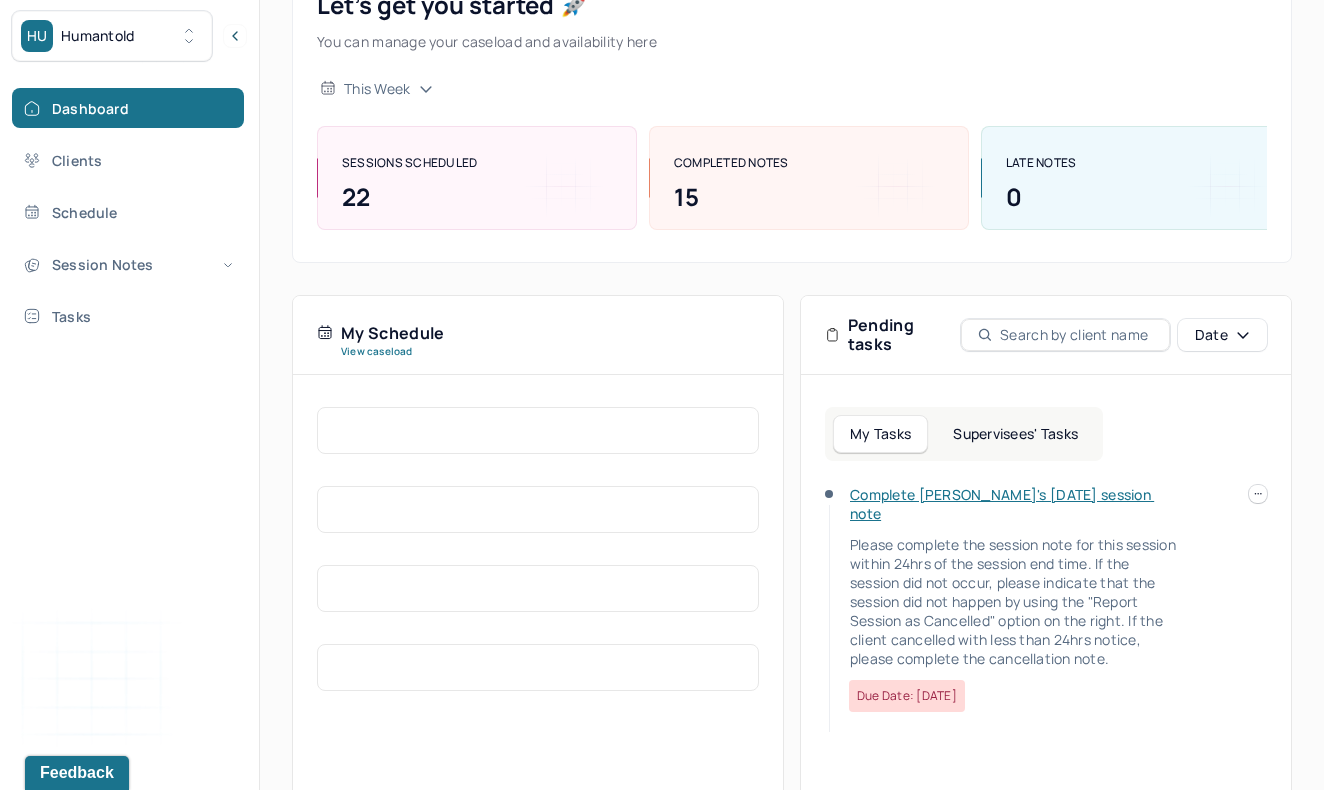 scroll, scrollTop: 154, scrollLeft: 0, axis: vertical 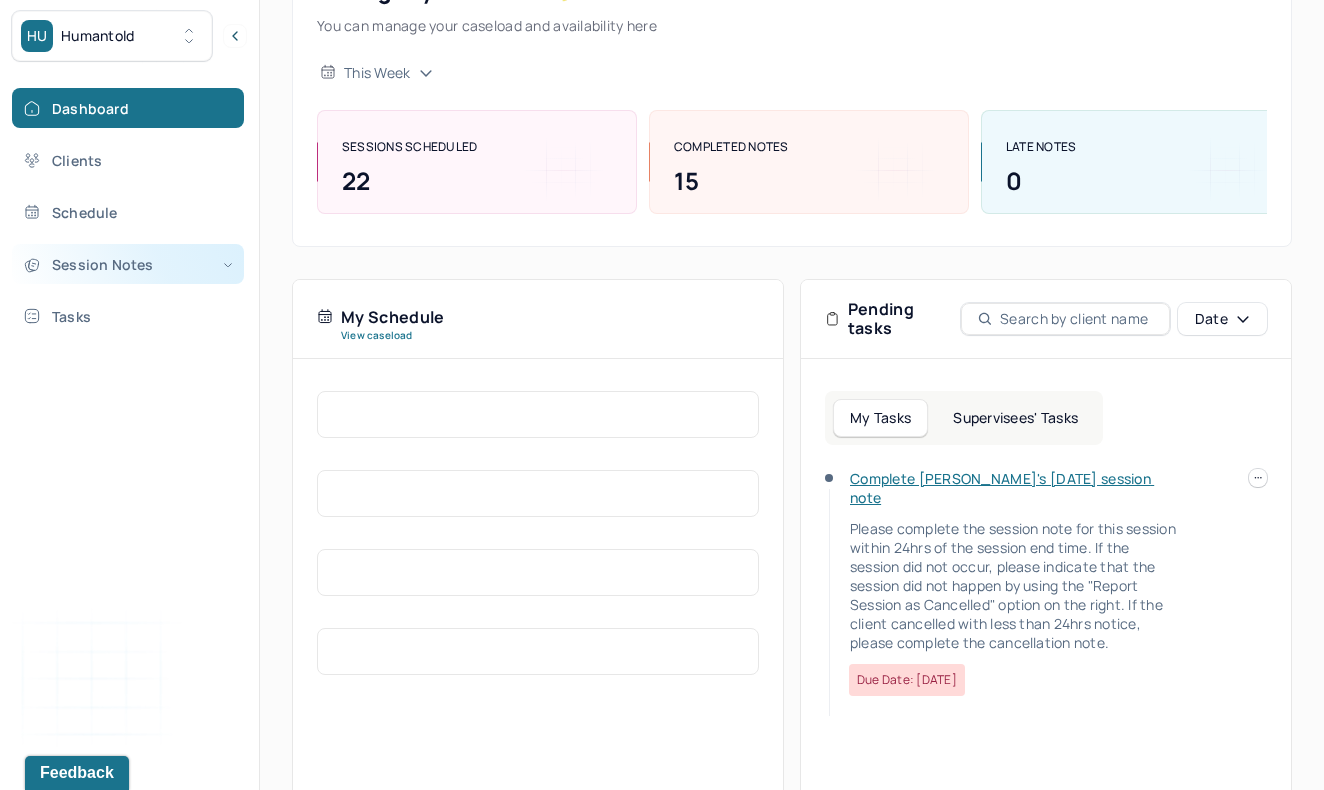 click on "Session Notes" at bounding box center (128, 264) 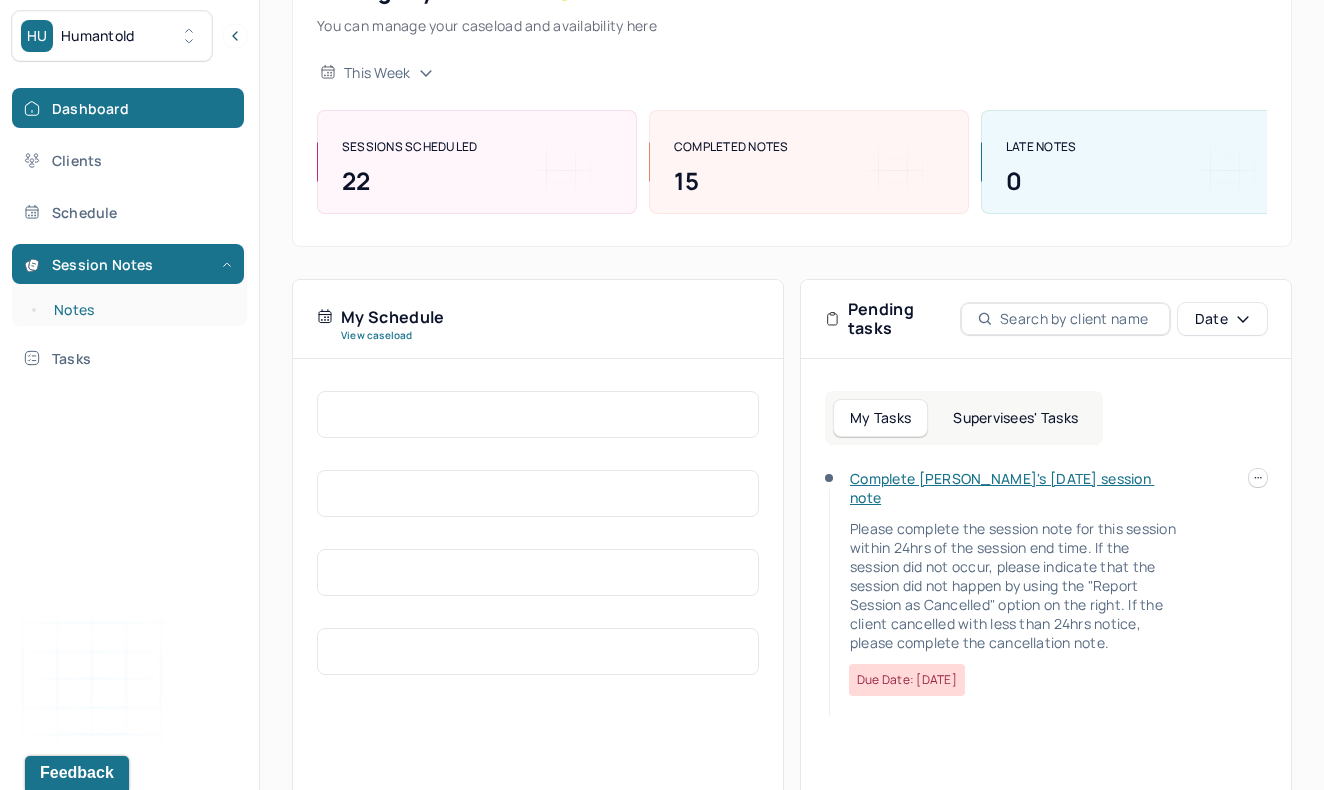 click on "Notes" at bounding box center [139, 310] 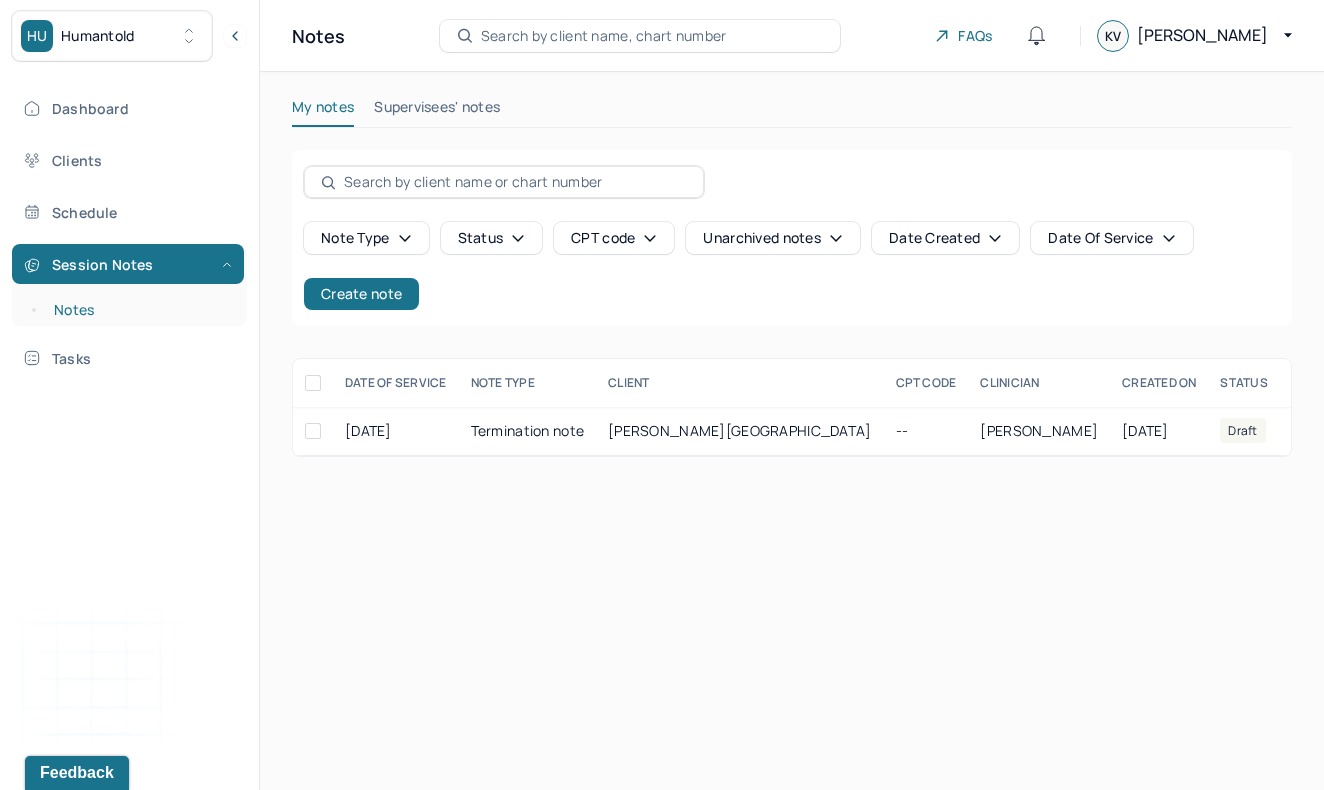 scroll, scrollTop: 0, scrollLeft: 0, axis: both 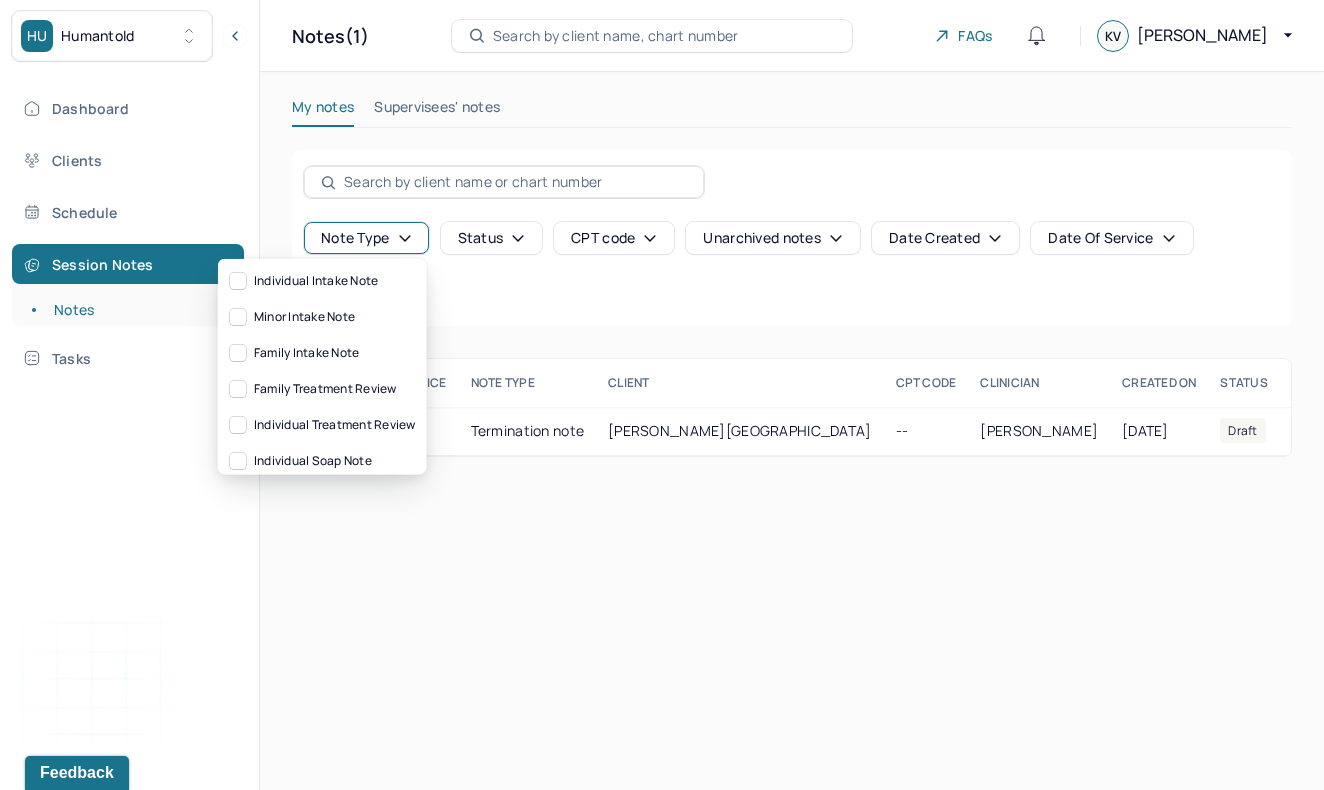 click on "Note type" at bounding box center (366, 238) 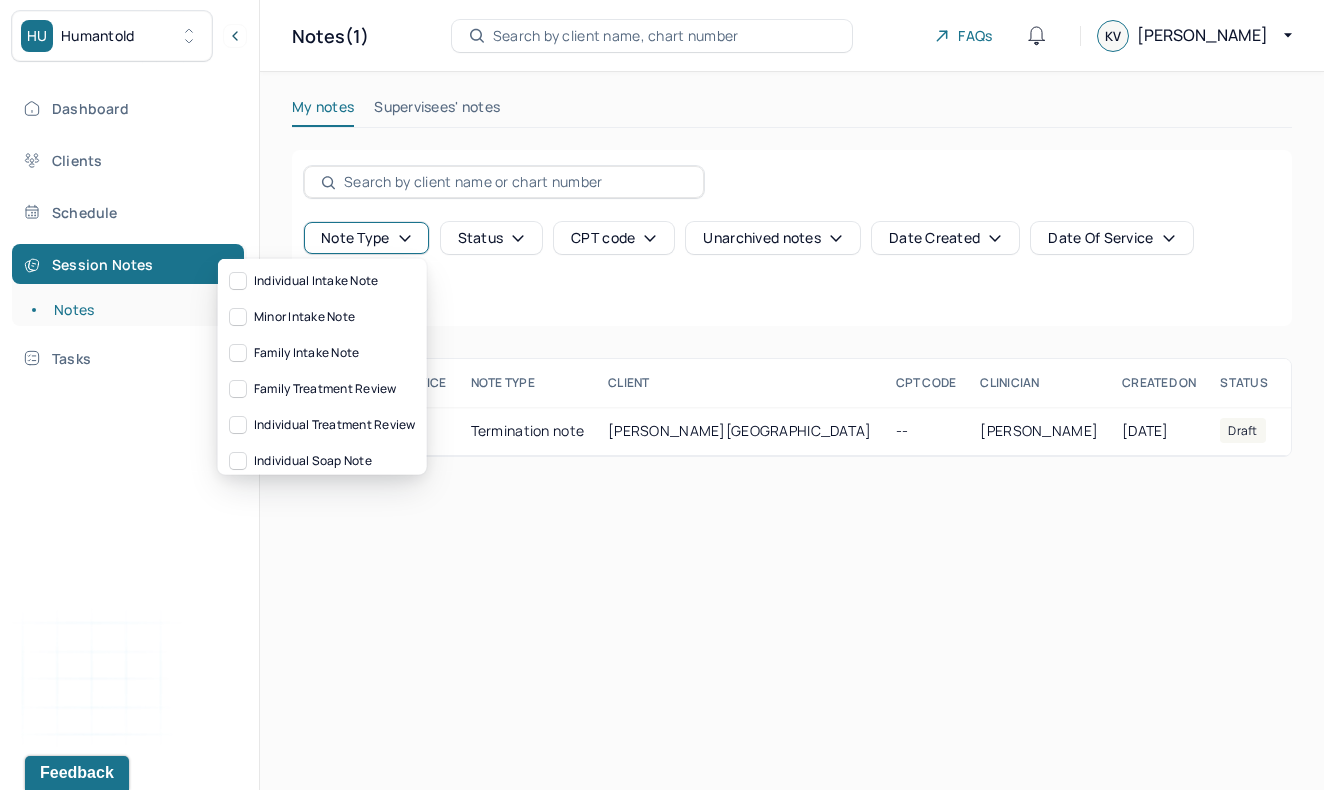 click on "Note type     Status     CPT code     Unarchived notes     Date Created     Date Of Service     Create note" at bounding box center [792, 266] 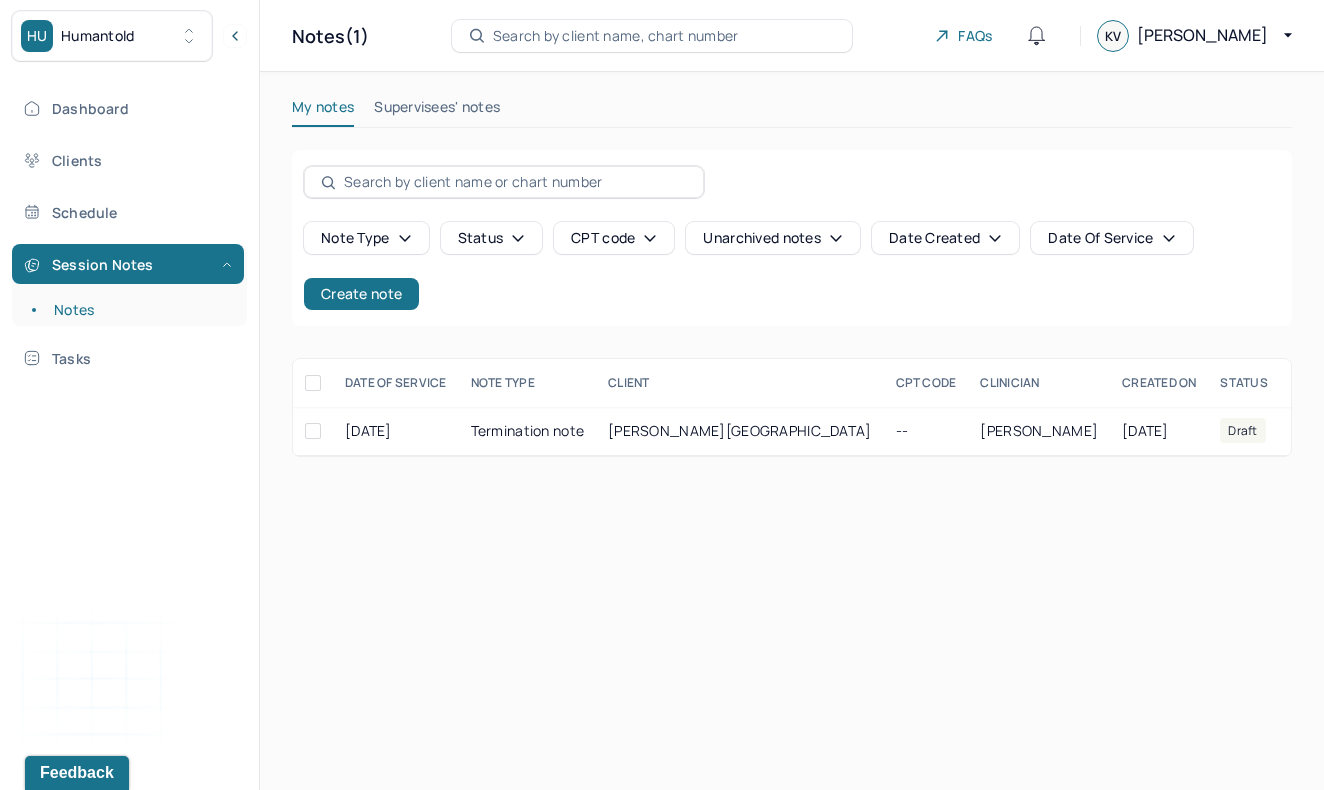 click on "Date Of Service" at bounding box center [1111, 238] 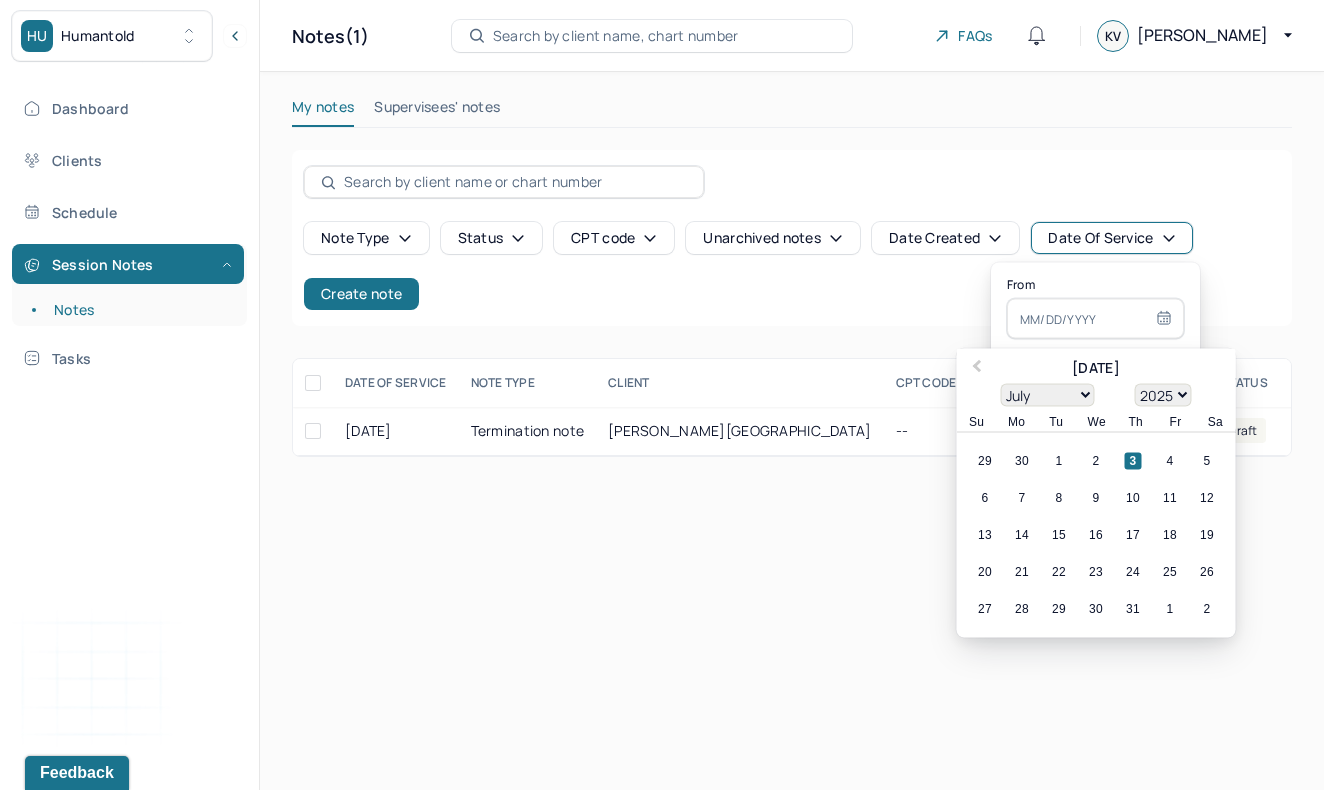 click on "3" at bounding box center (1133, 461) 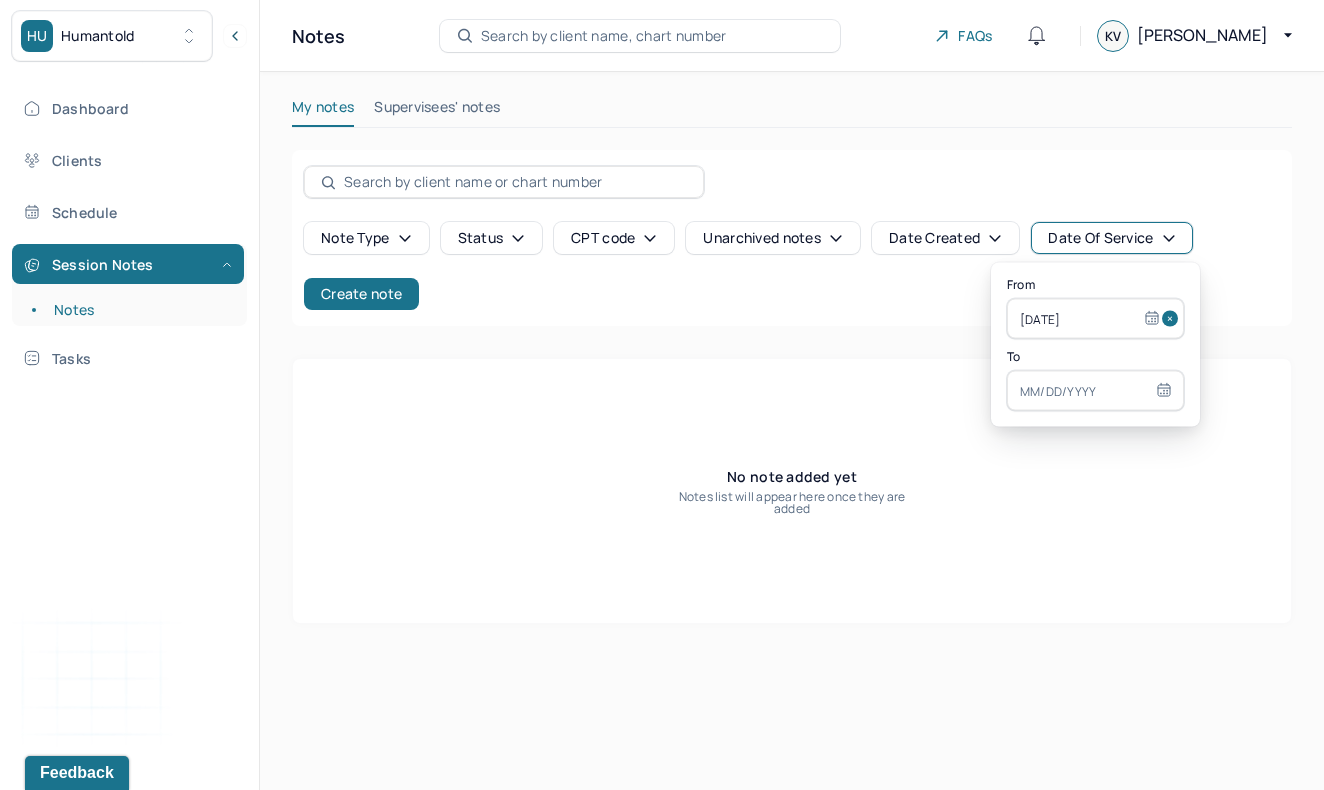 click on "No note added yet Notes list will appear here once they are added" at bounding box center (792, 491) 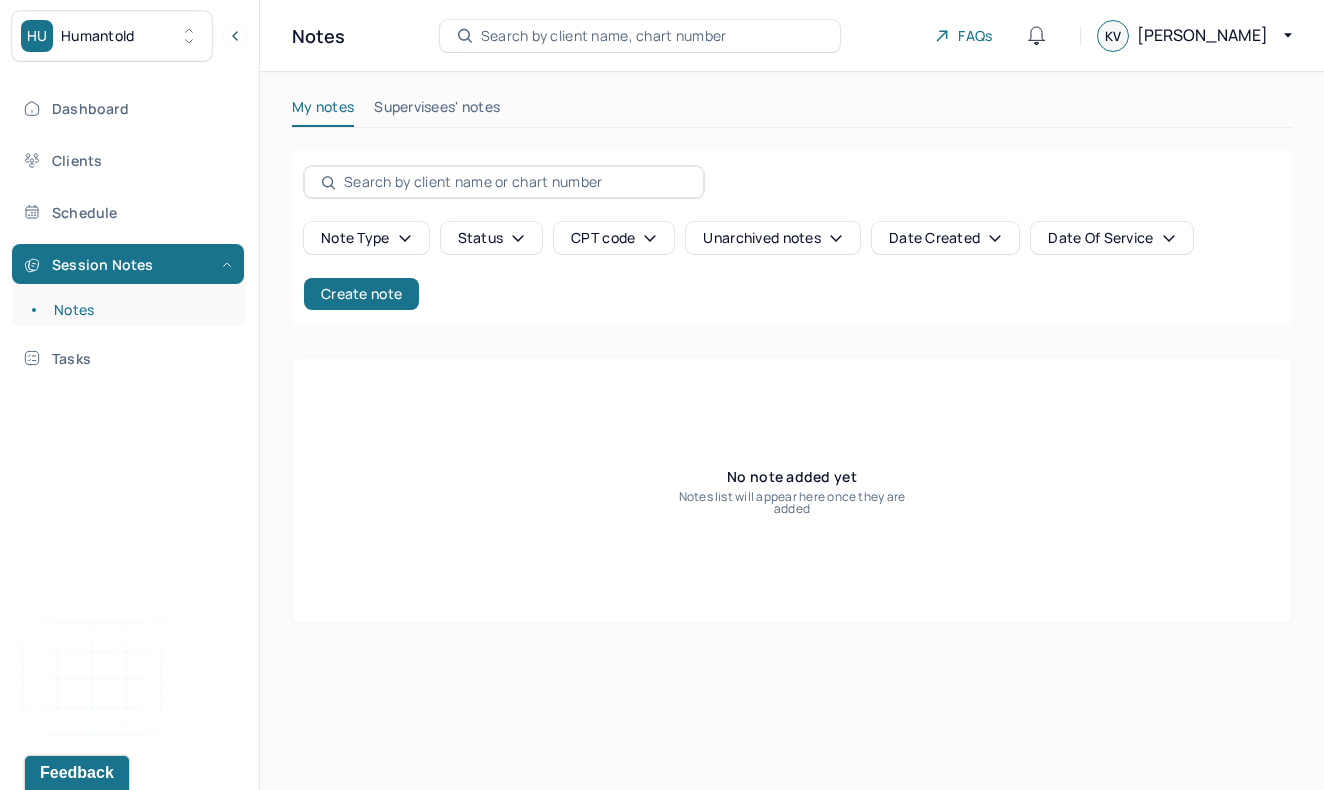 click at bounding box center (515, 182) 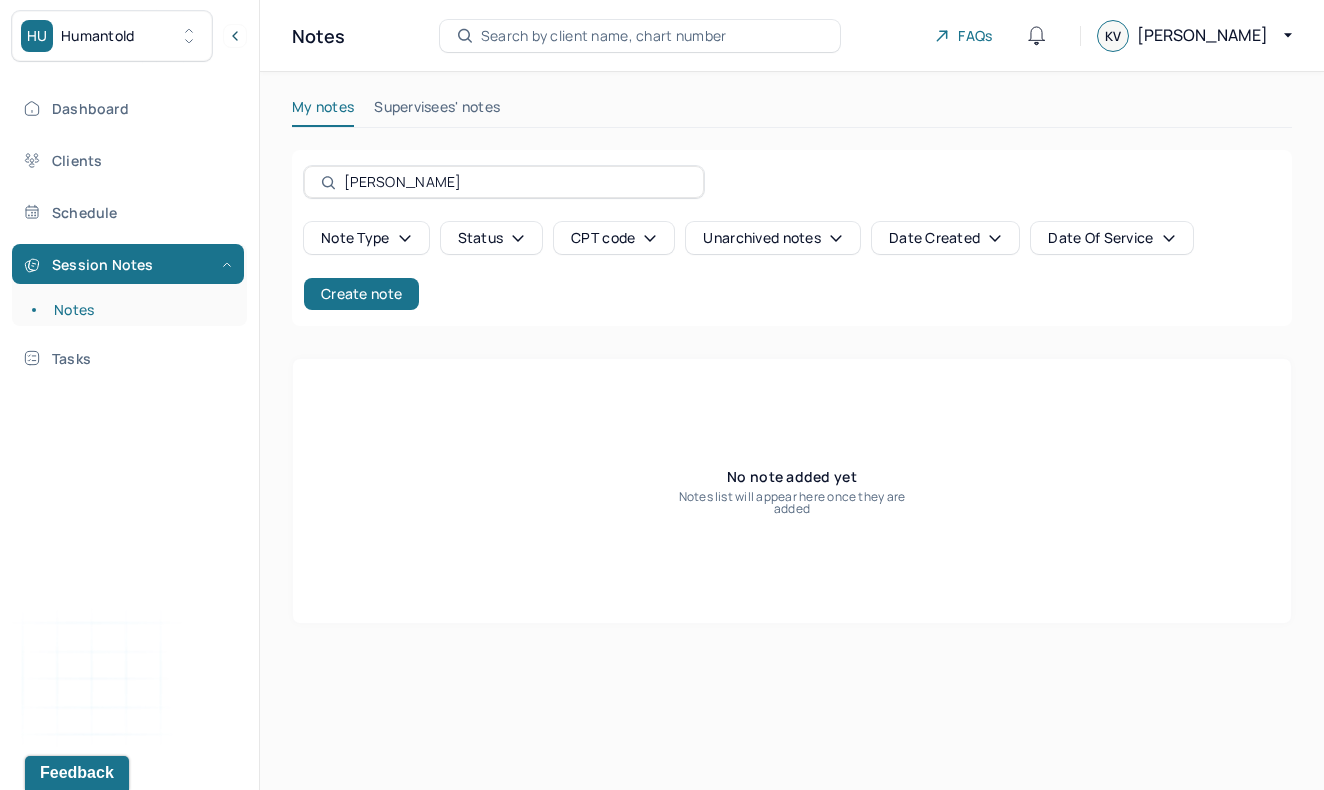 type on "[PERSON_NAME]" 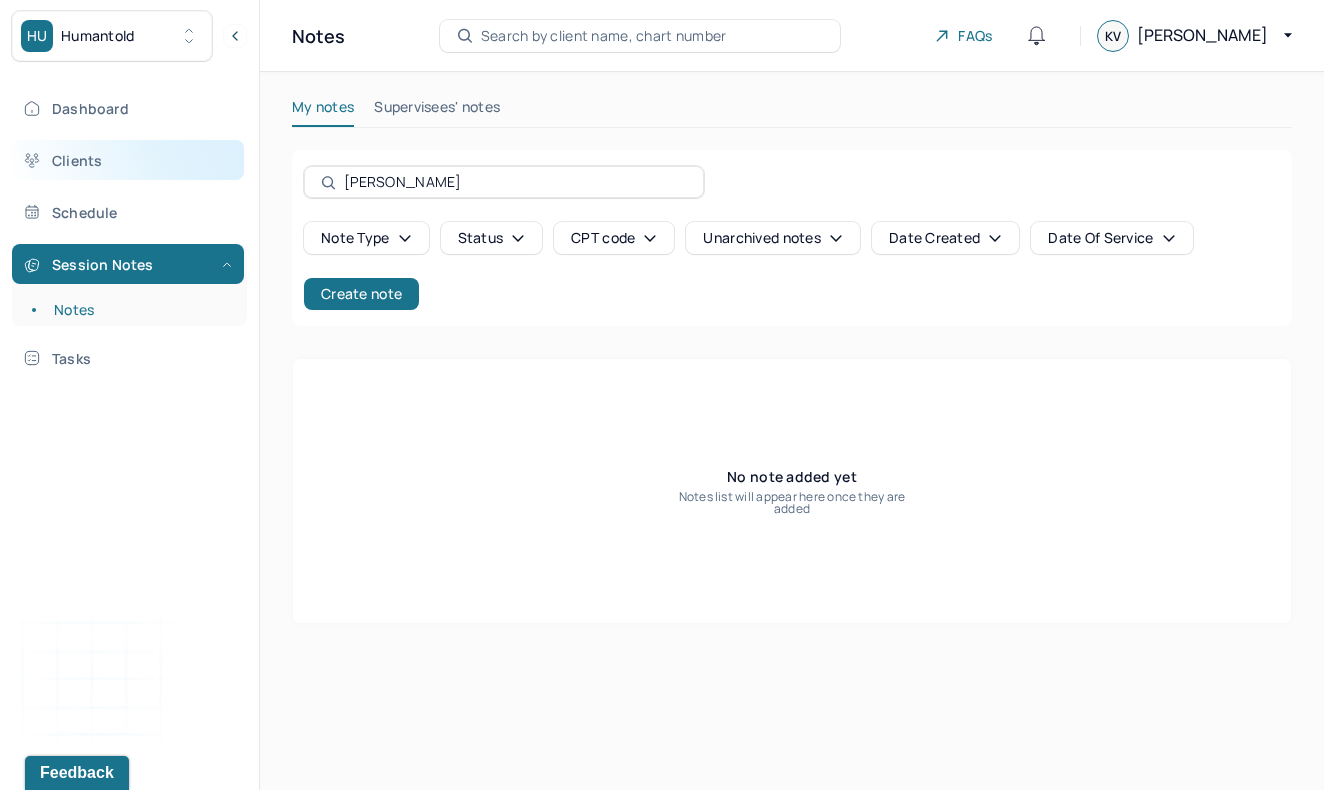 drag, startPoint x: 579, startPoint y: 189, endPoint x: 112, endPoint y: 165, distance: 467.6163 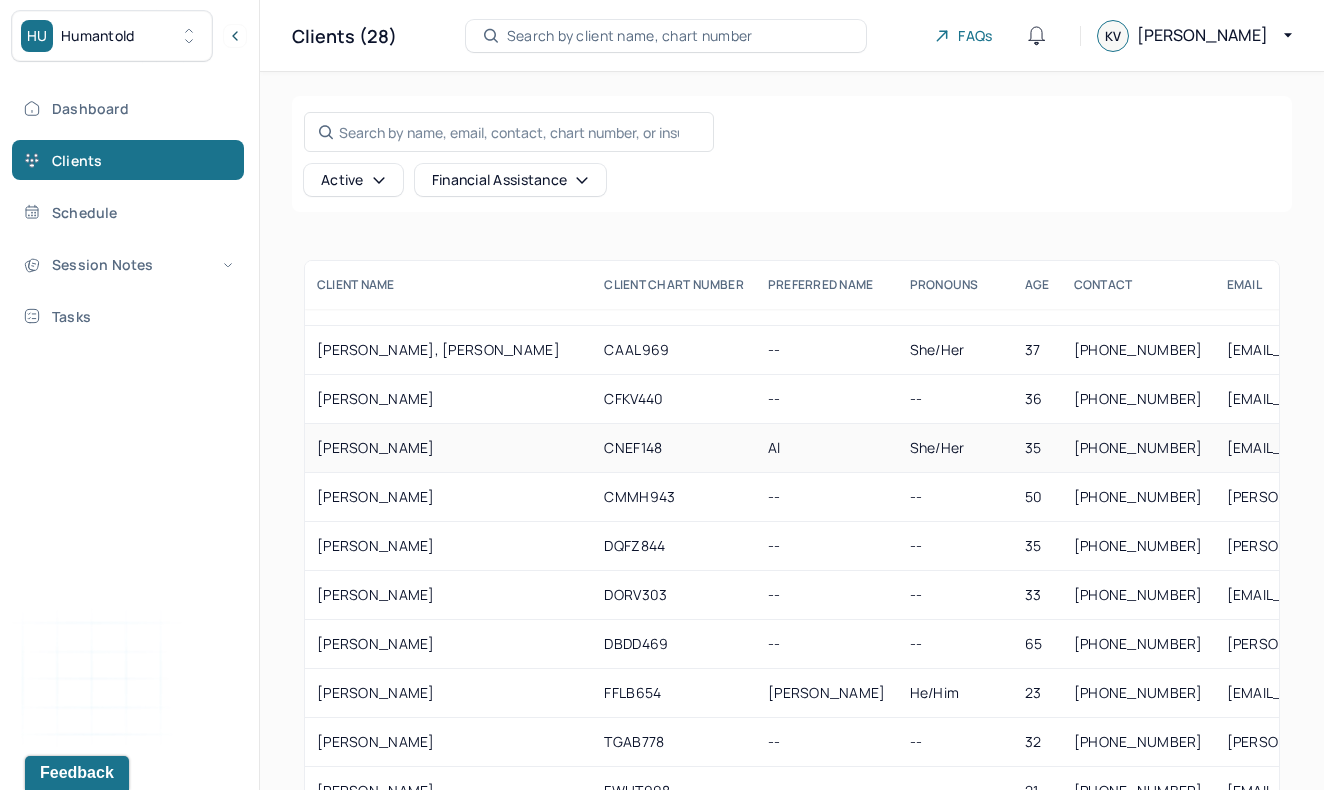 scroll, scrollTop: 86, scrollLeft: 0, axis: vertical 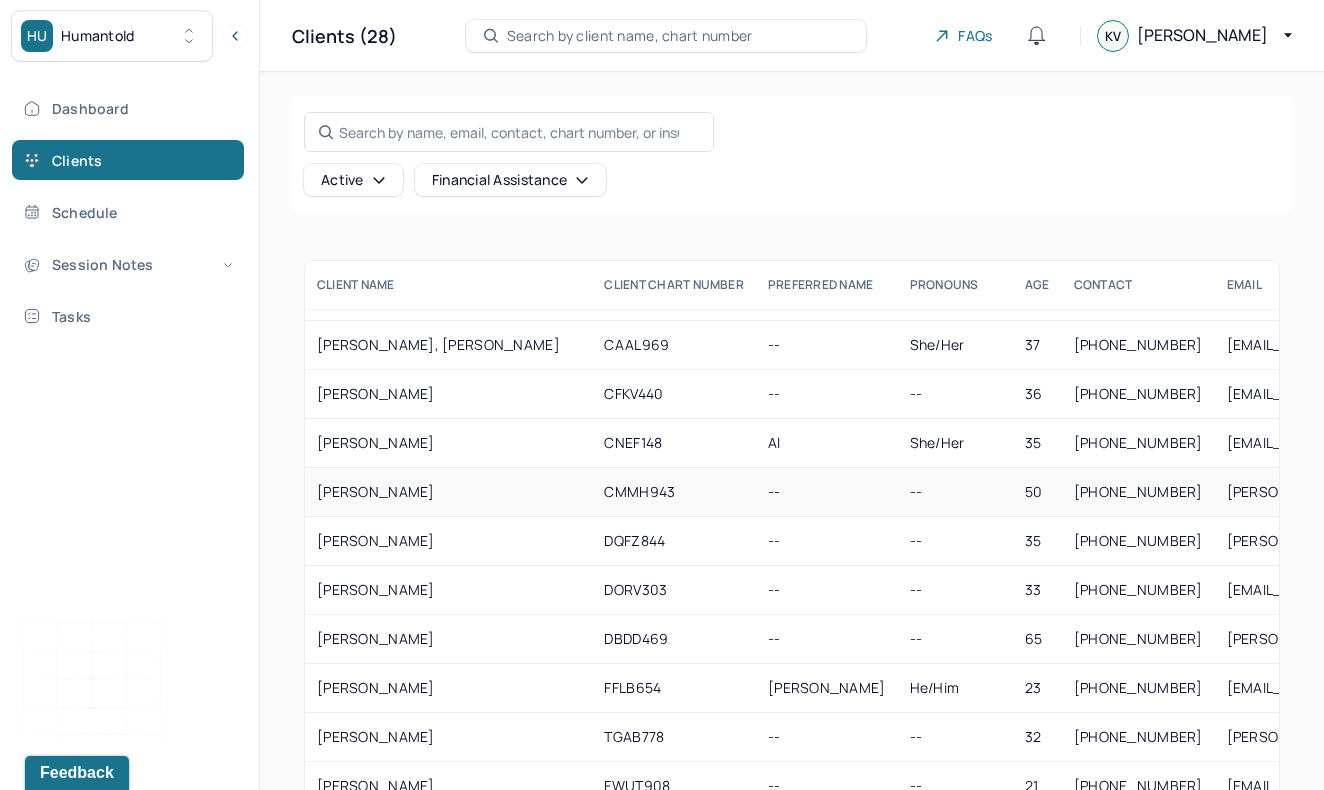 click on "CMMH943" at bounding box center (674, 492) 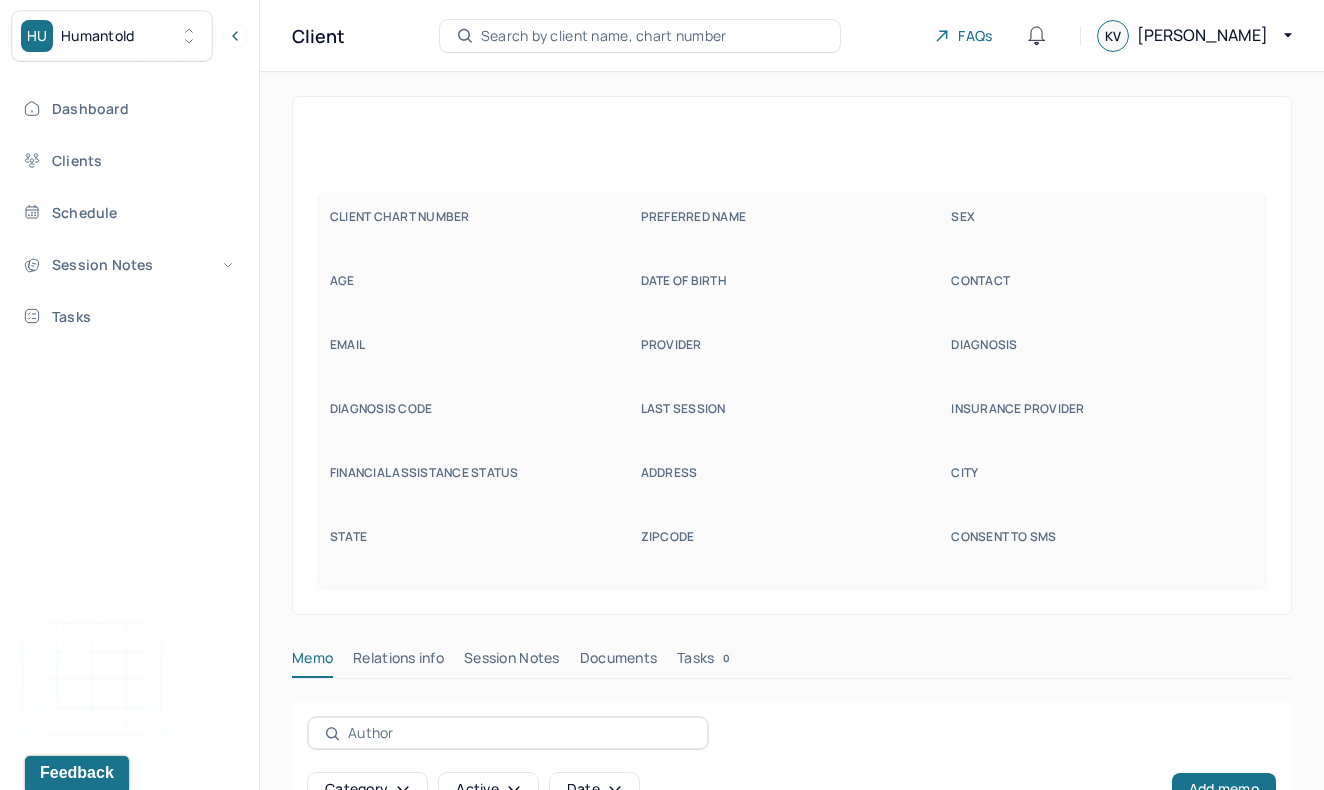 click on "FINANCIAL ASSISTANCE STATUS" at bounding box center (481, 487) 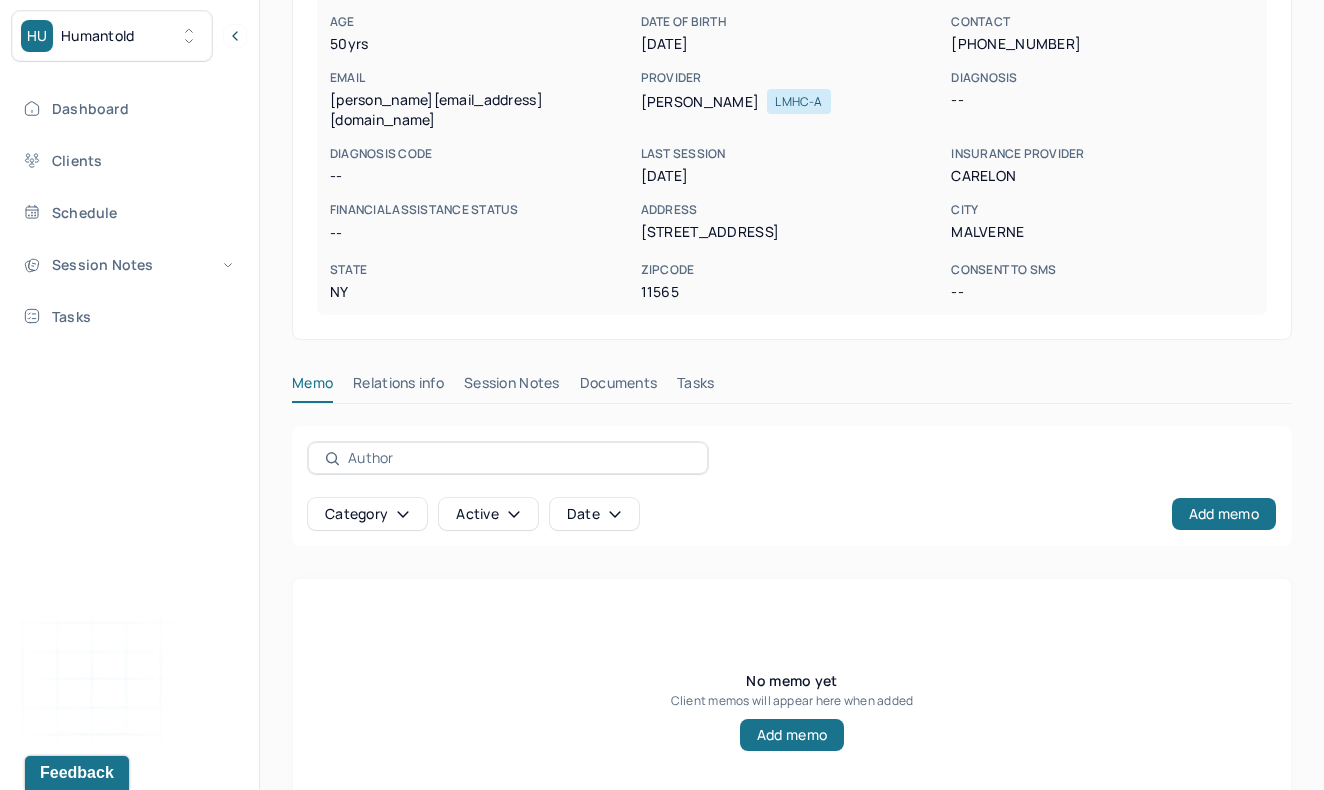scroll, scrollTop: 265, scrollLeft: 0, axis: vertical 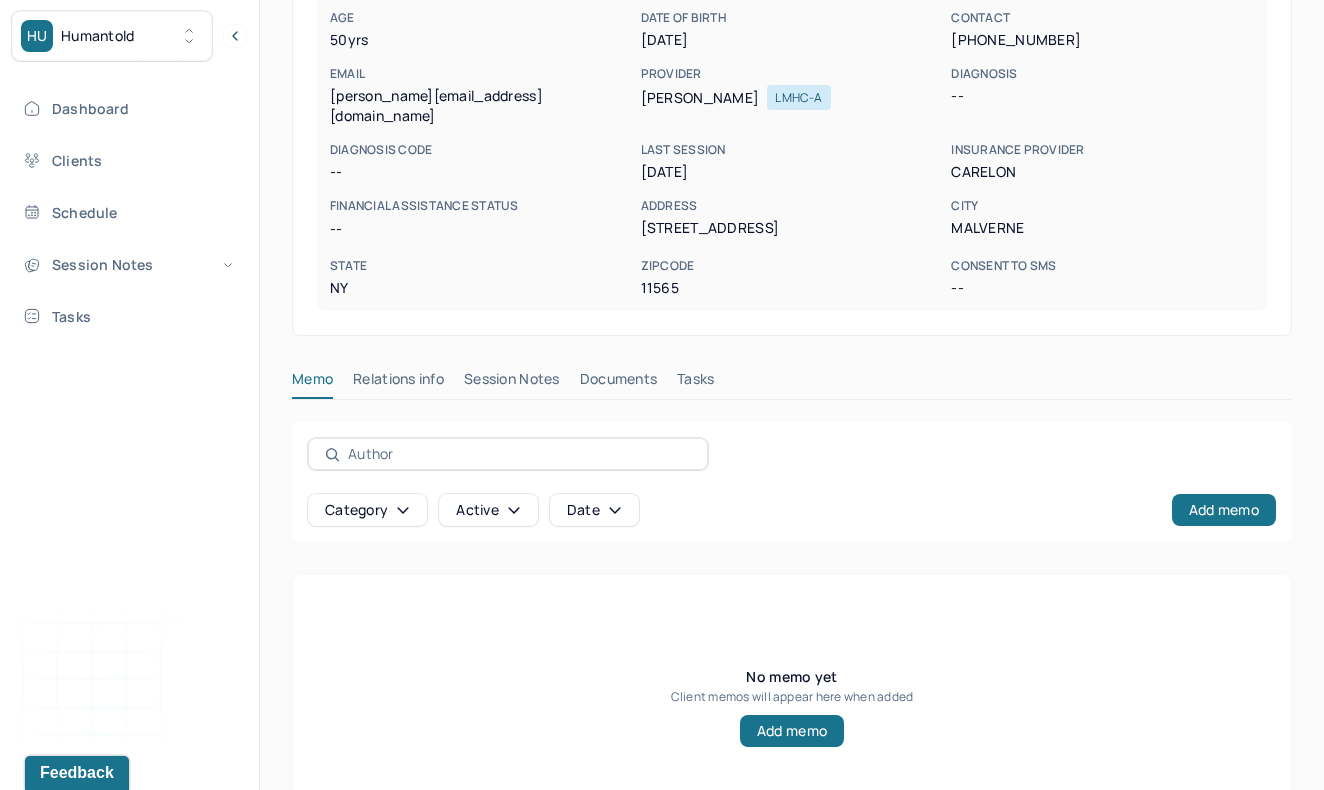 click on "Session Notes" at bounding box center (512, 383) 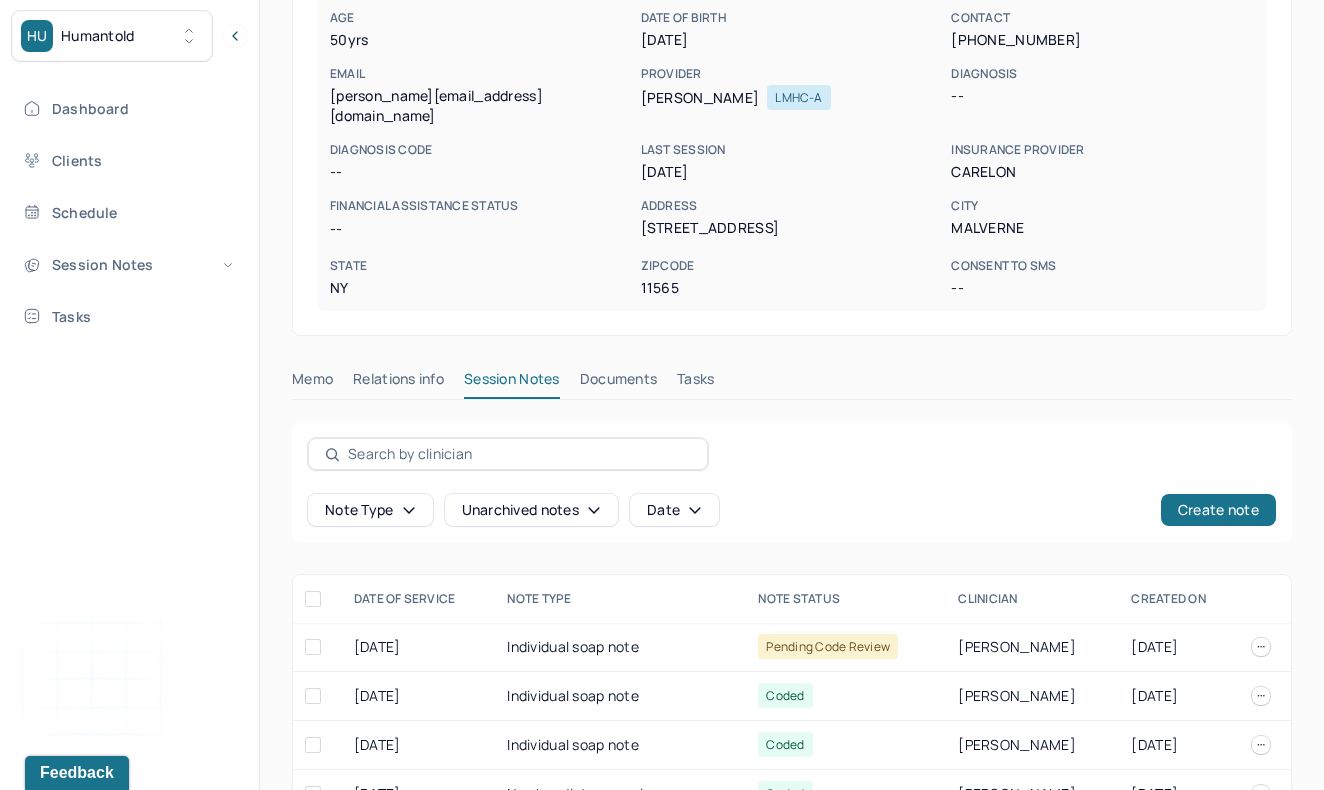 scroll, scrollTop: 0, scrollLeft: 0, axis: both 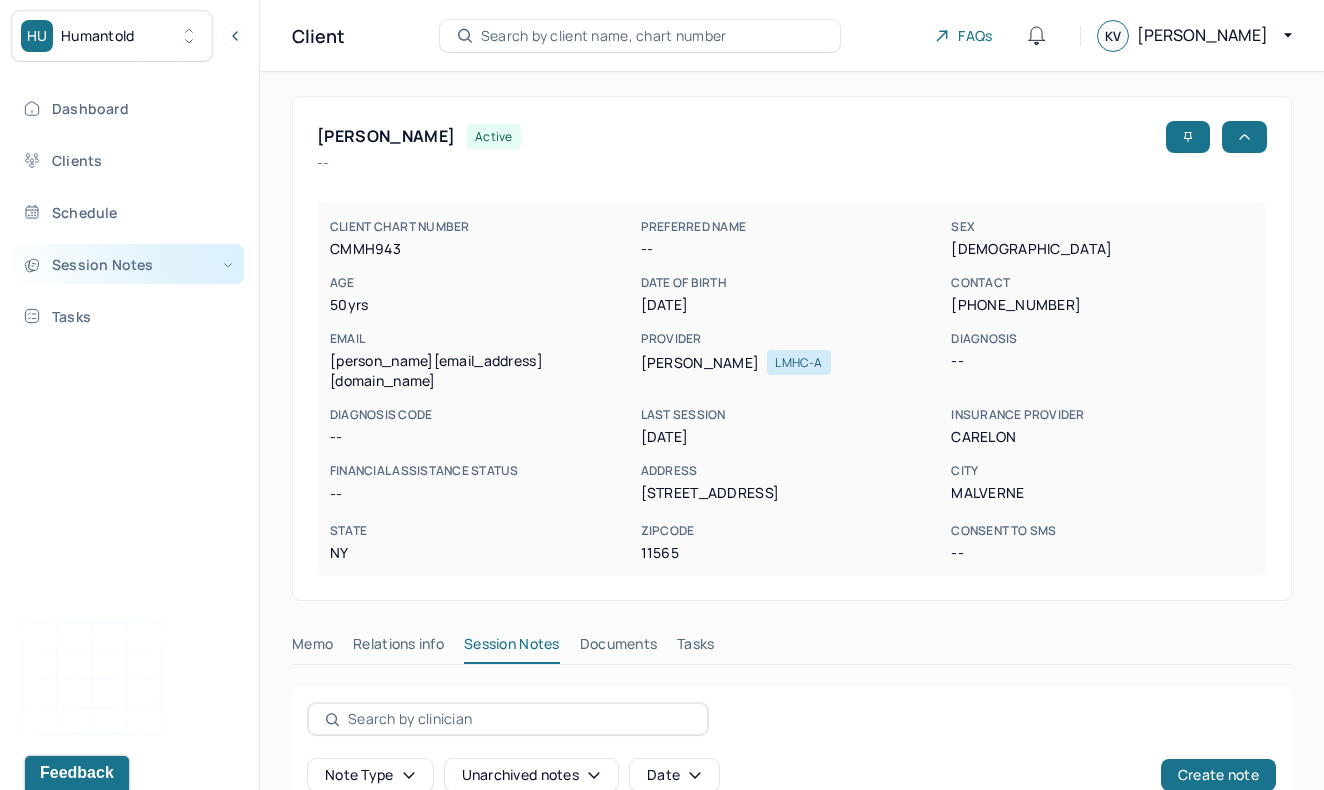 click on "Session Notes" at bounding box center (128, 264) 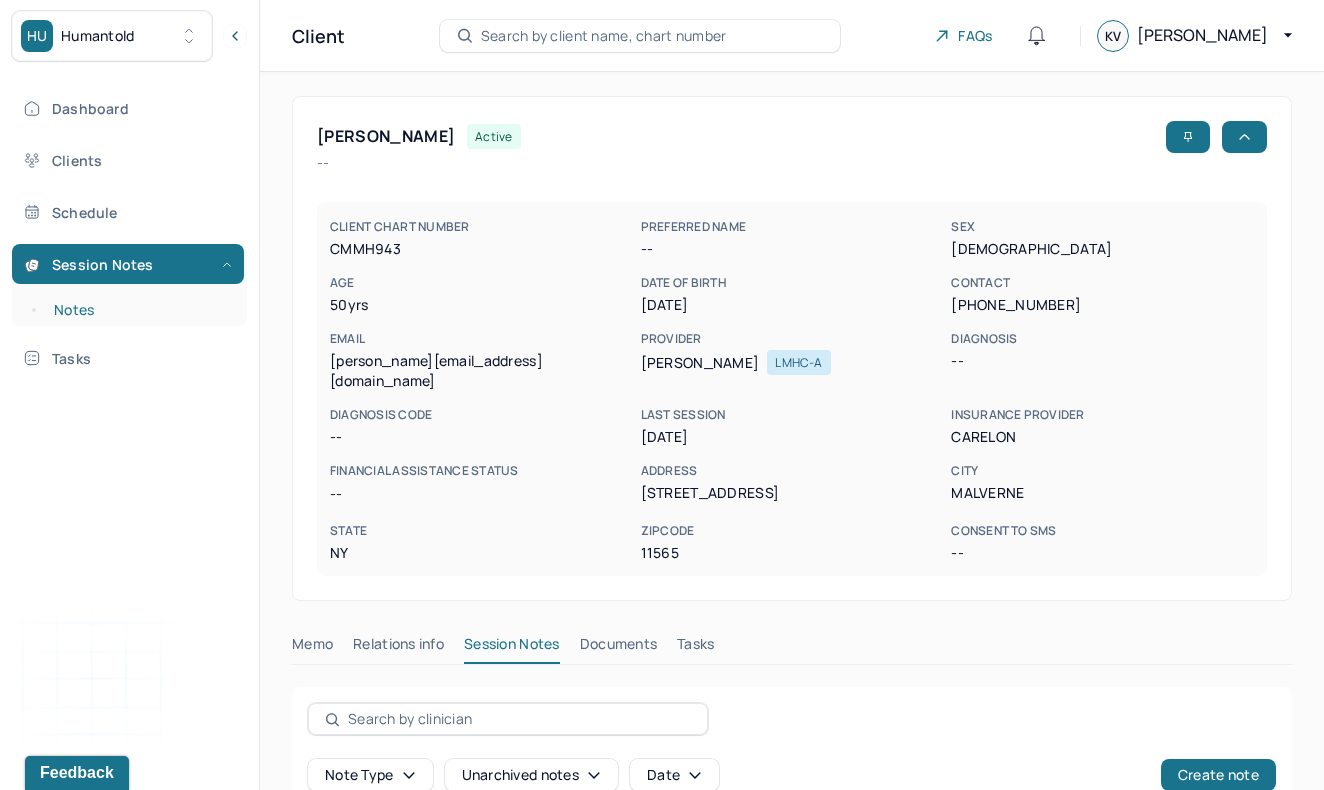 click on "Notes" at bounding box center [139, 310] 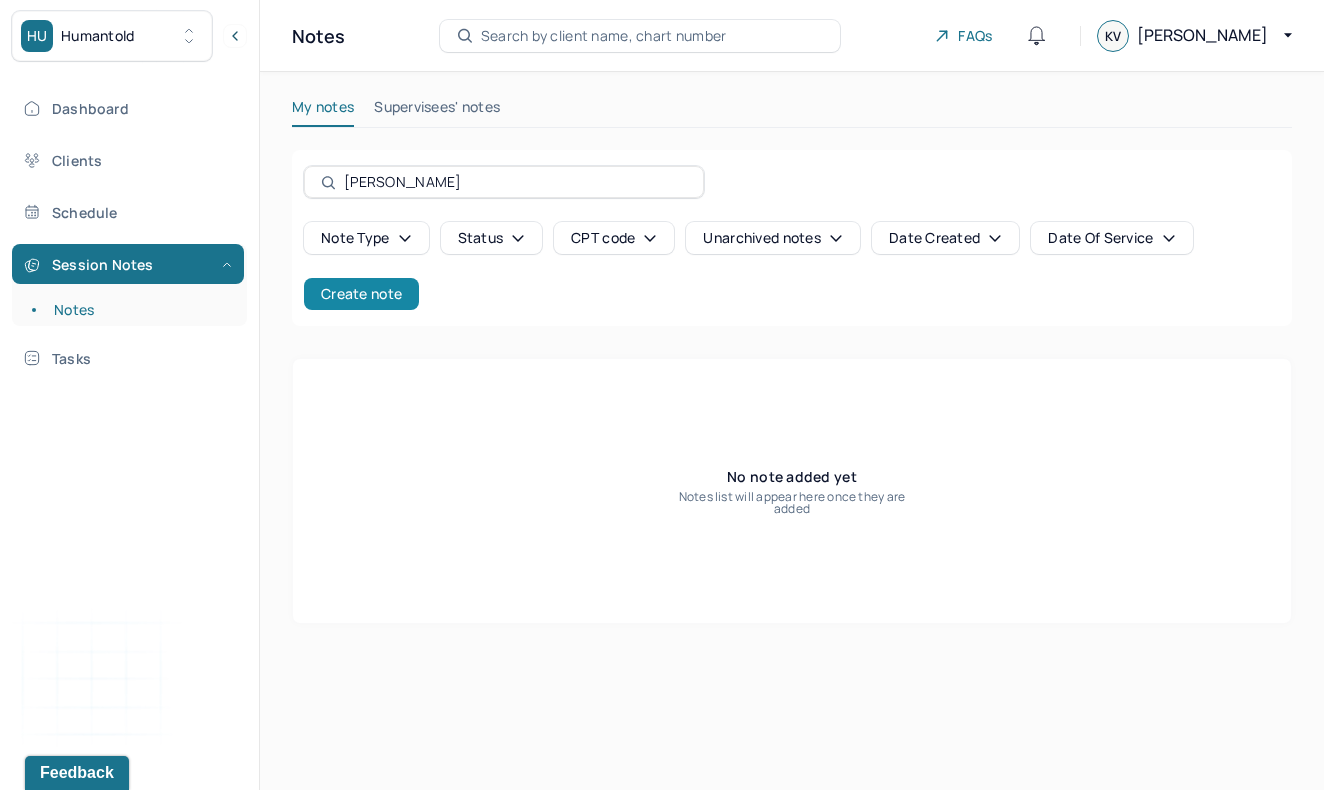click on "Create note" at bounding box center [361, 294] 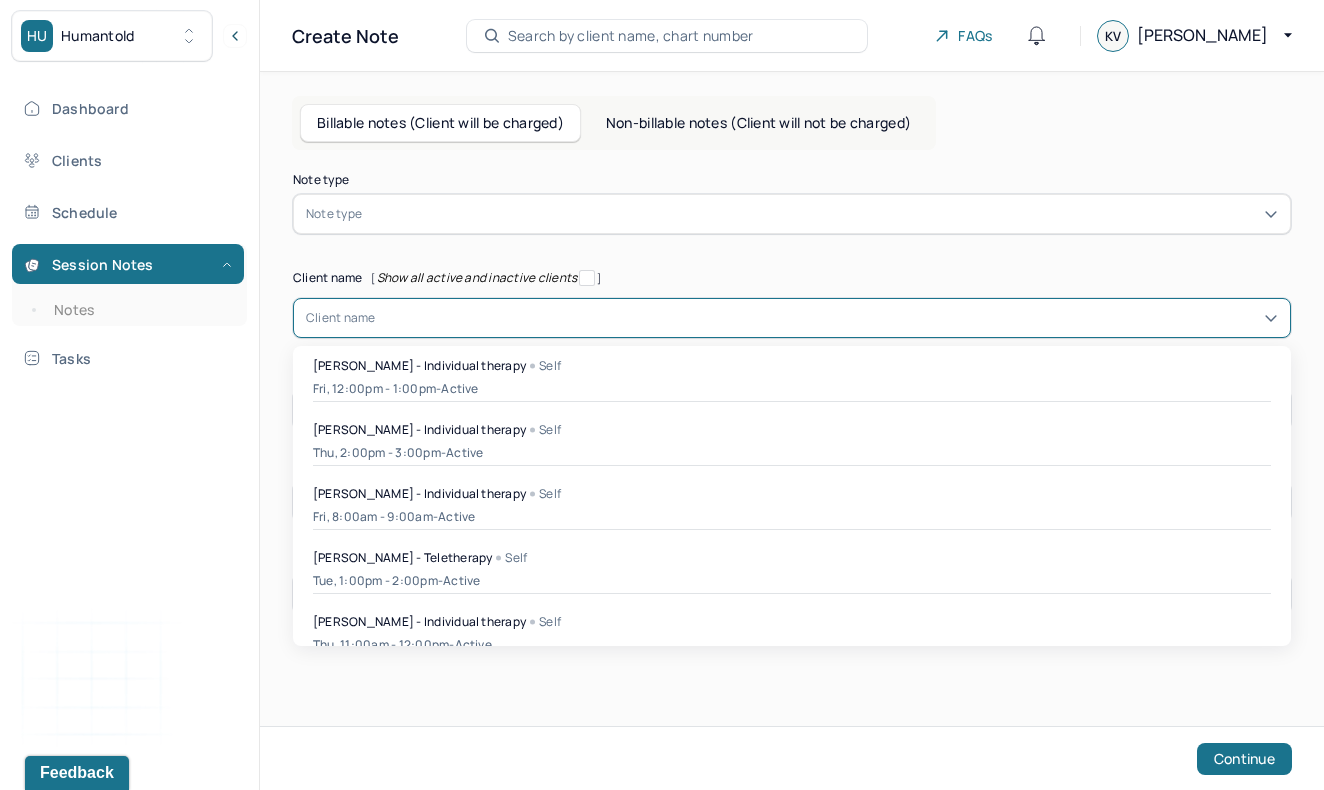 click at bounding box center [827, 318] 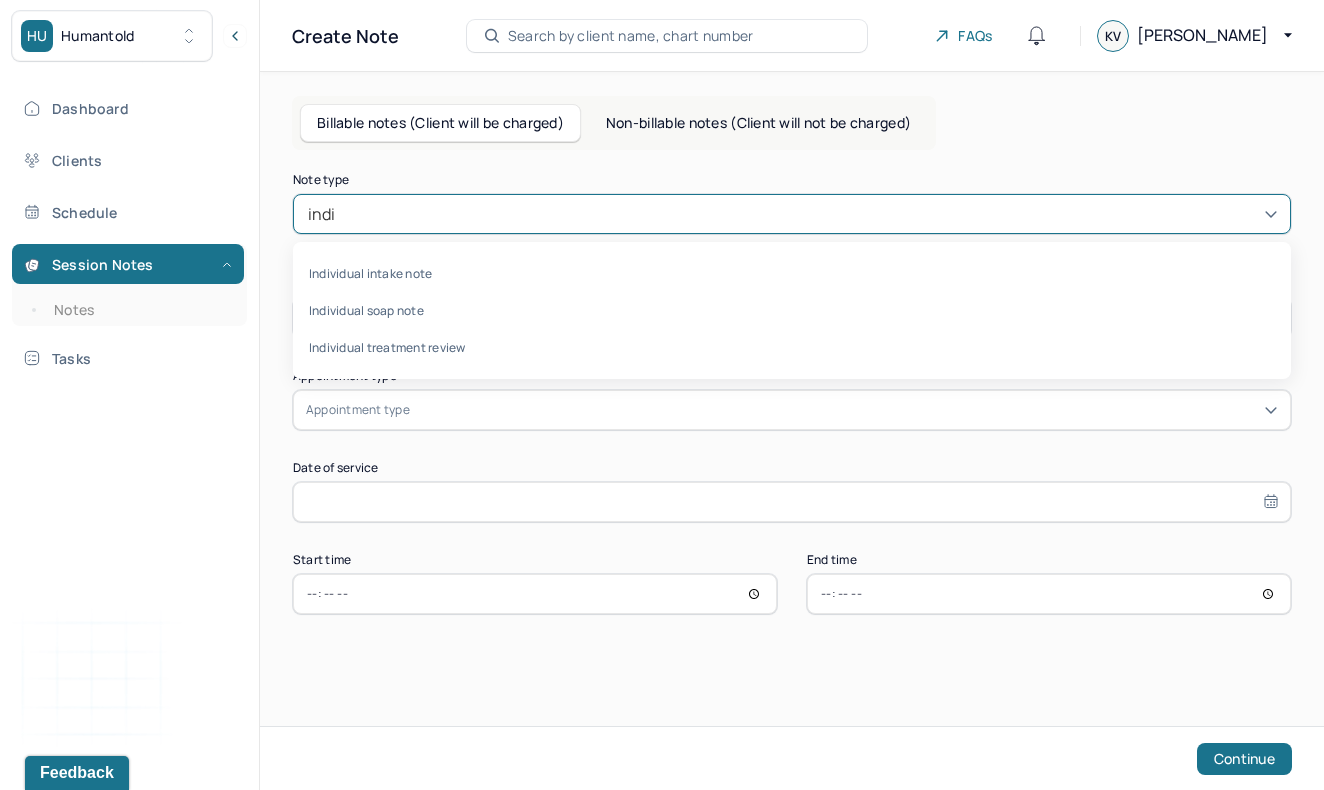 type on "indiv" 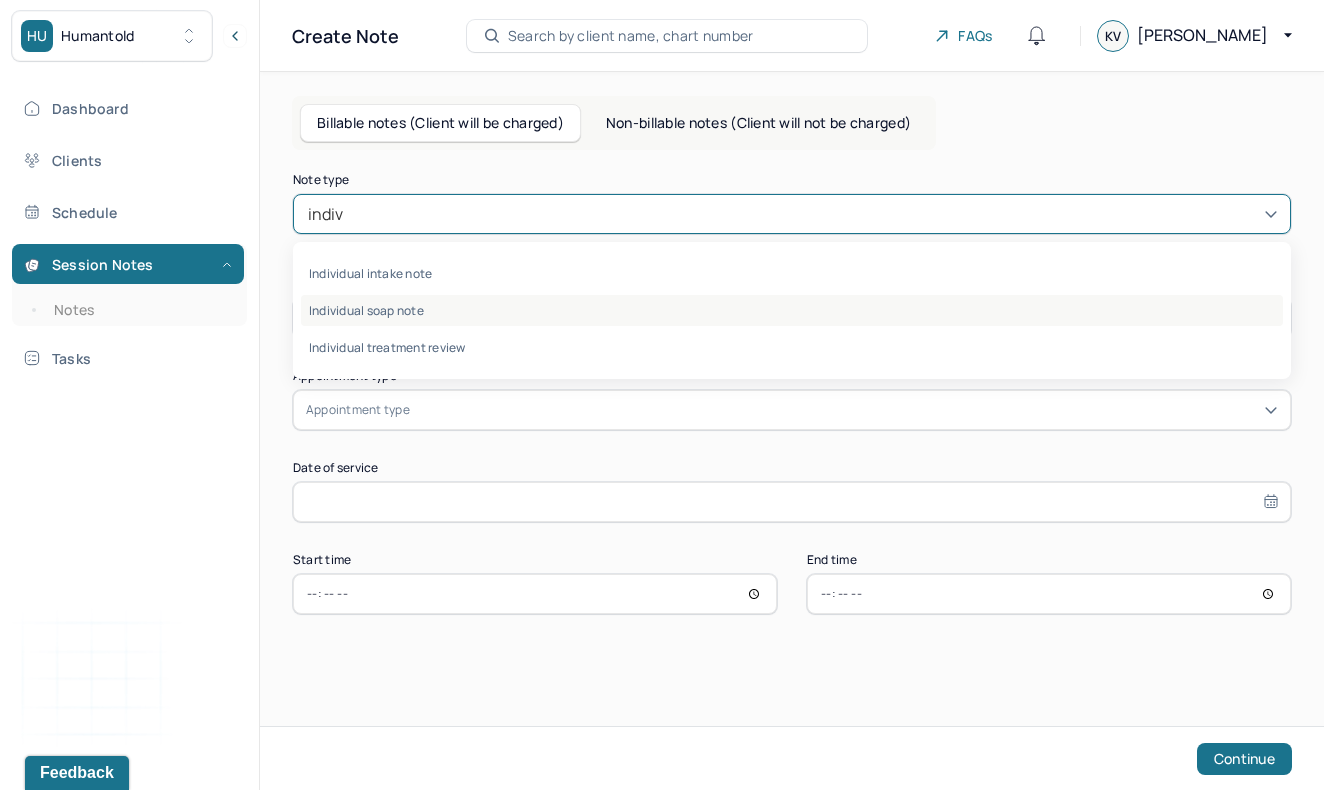 click on "Individual soap note" at bounding box center [792, 310] 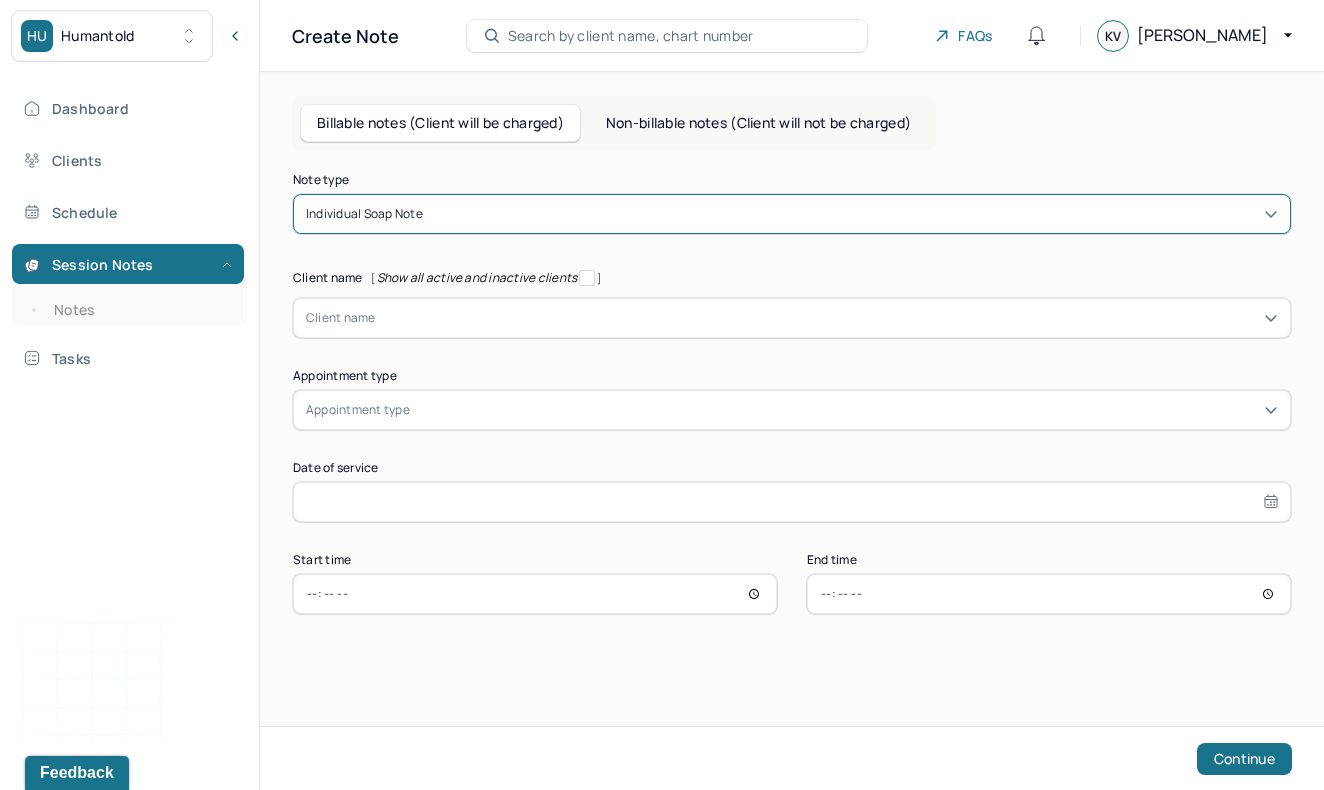 click on "Client name" at bounding box center [792, 318] 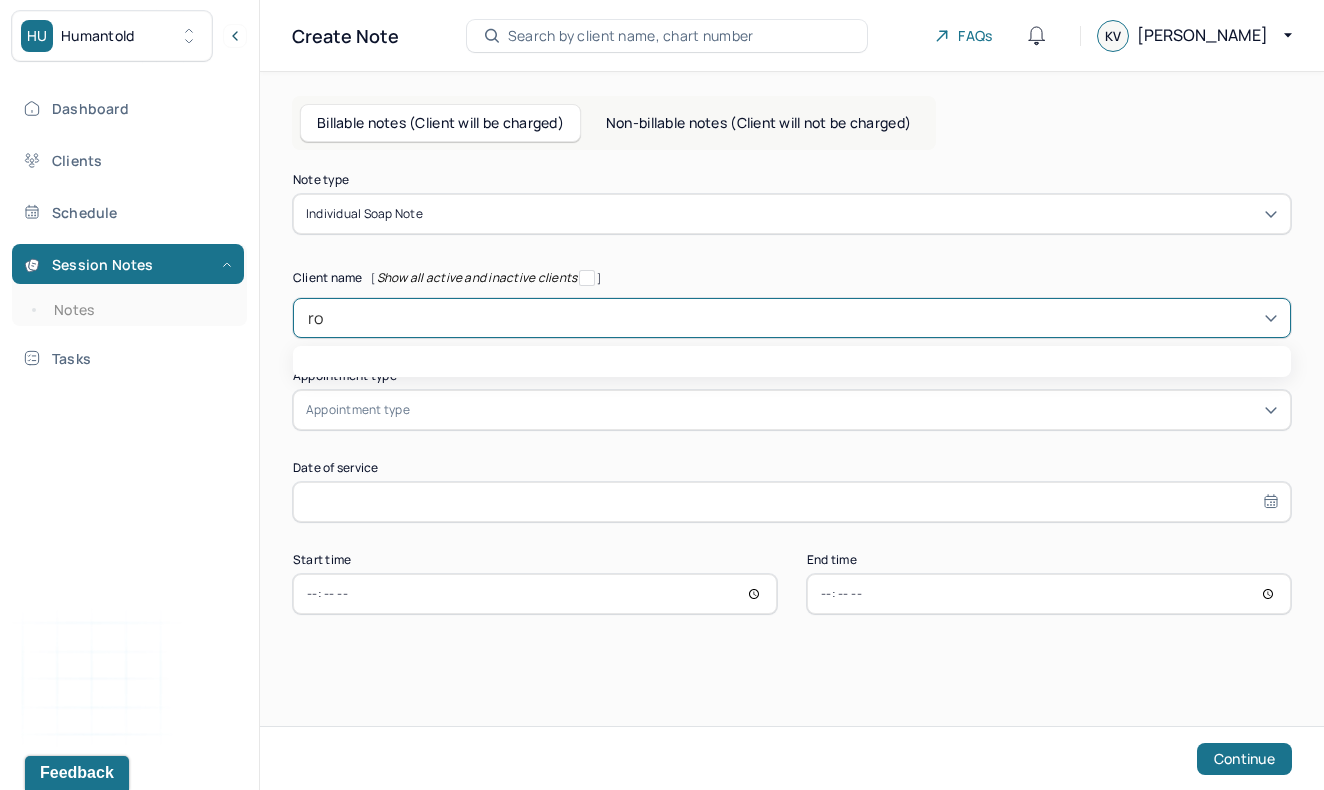 type on "ror" 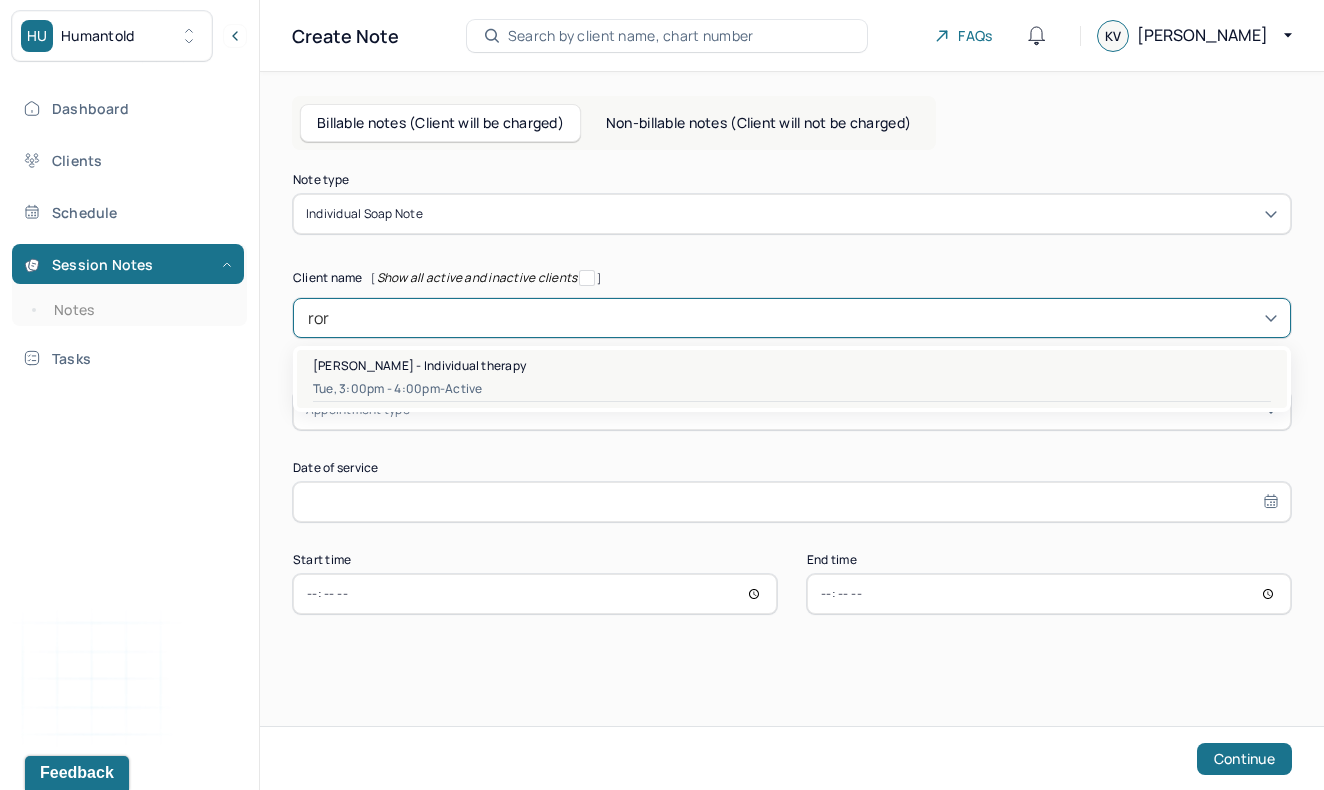 click on "Tue, 3:00pm - 4:00pm  -  active" at bounding box center (792, 389) 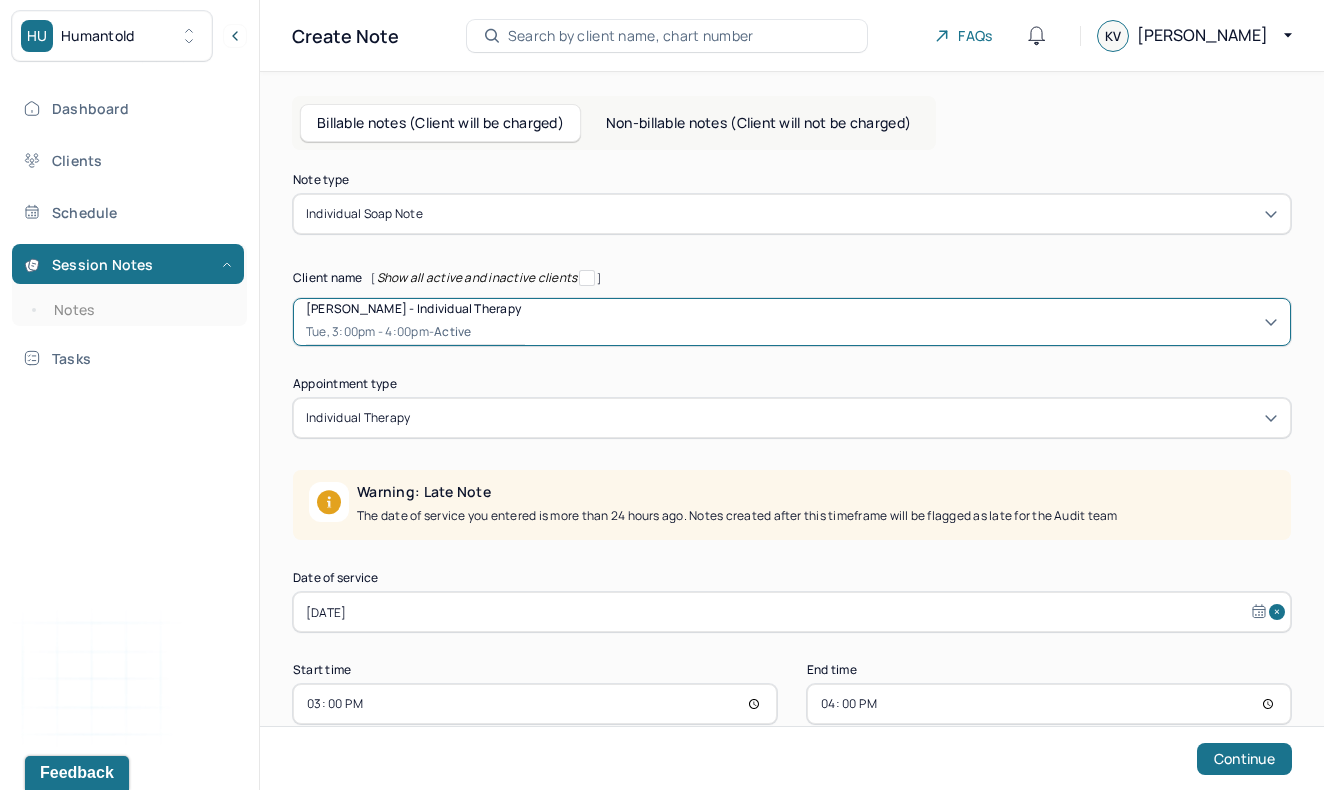 scroll, scrollTop: 40, scrollLeft: 0, axis: vertical 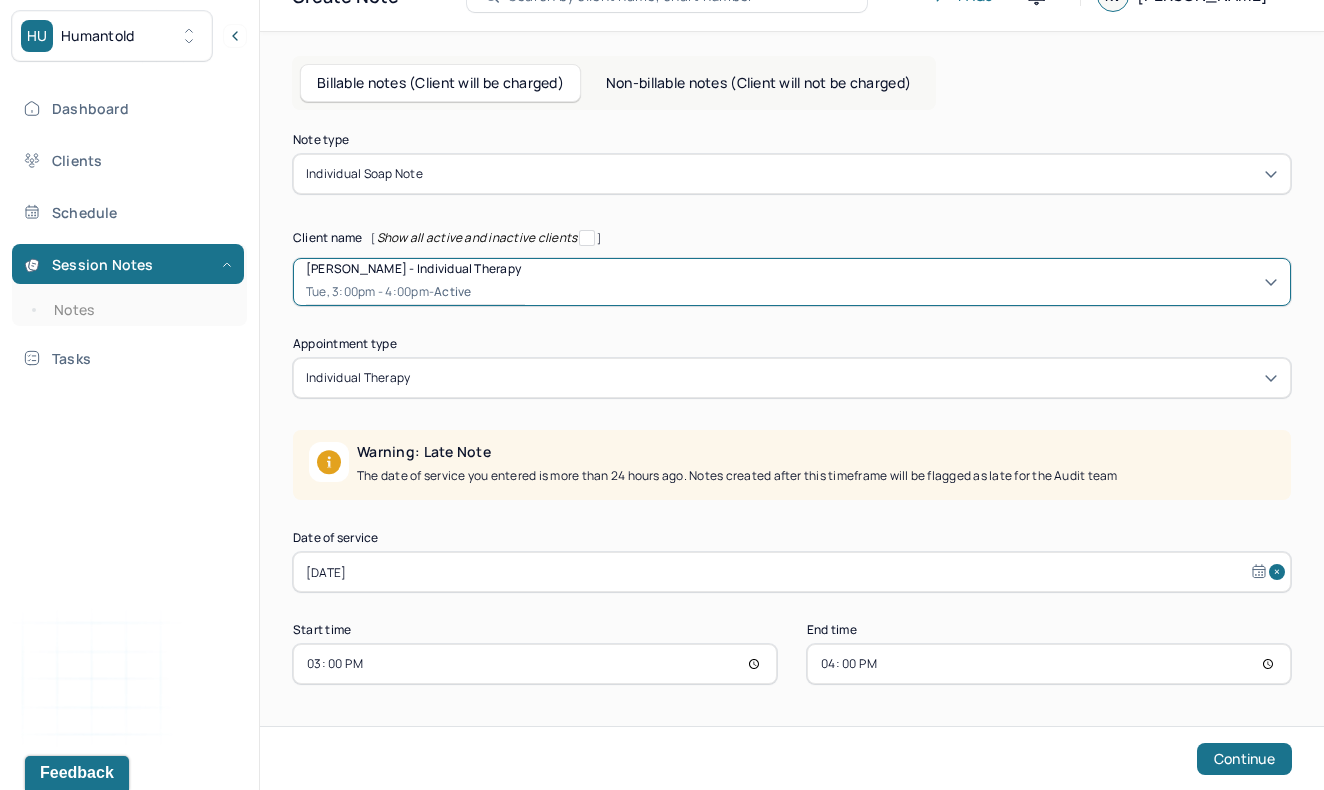select on "6" 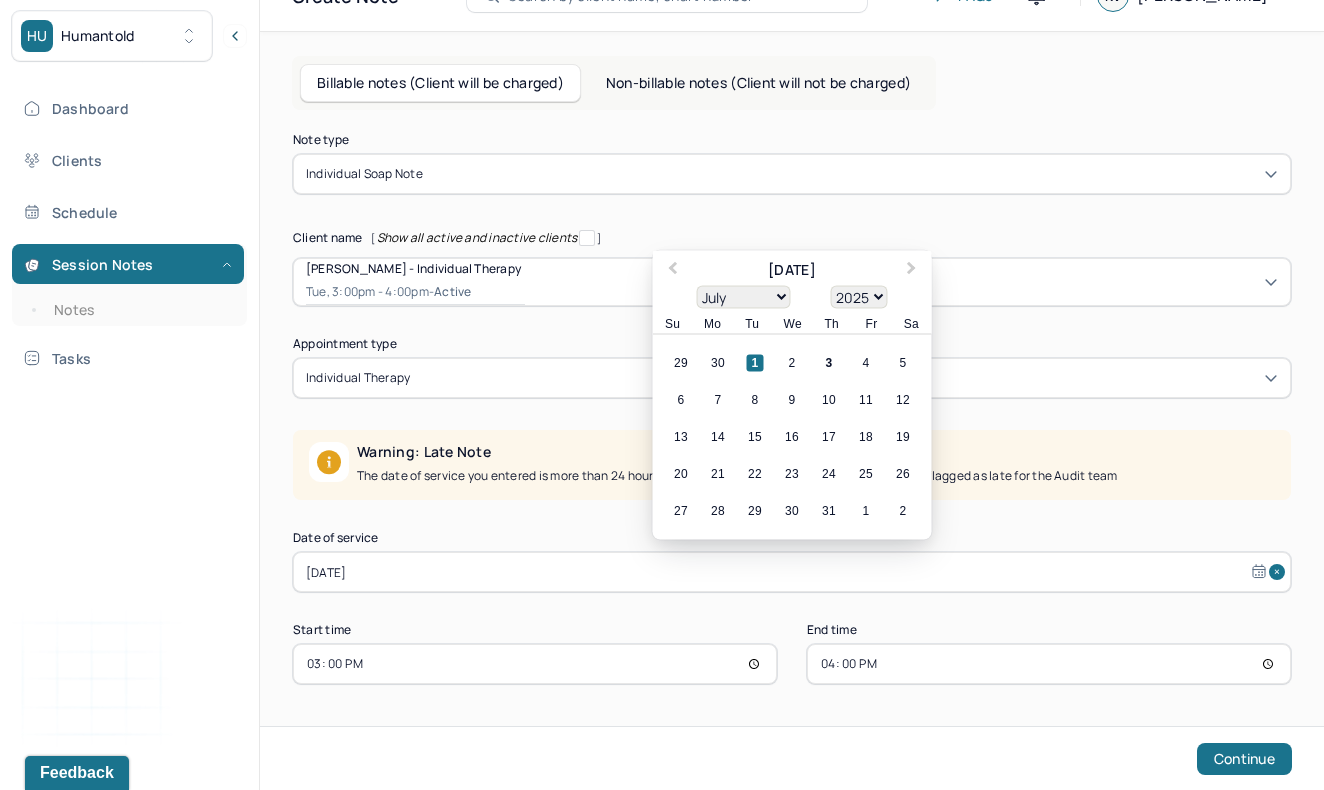 click on "[DATE]" at bounding box center (792, 572) 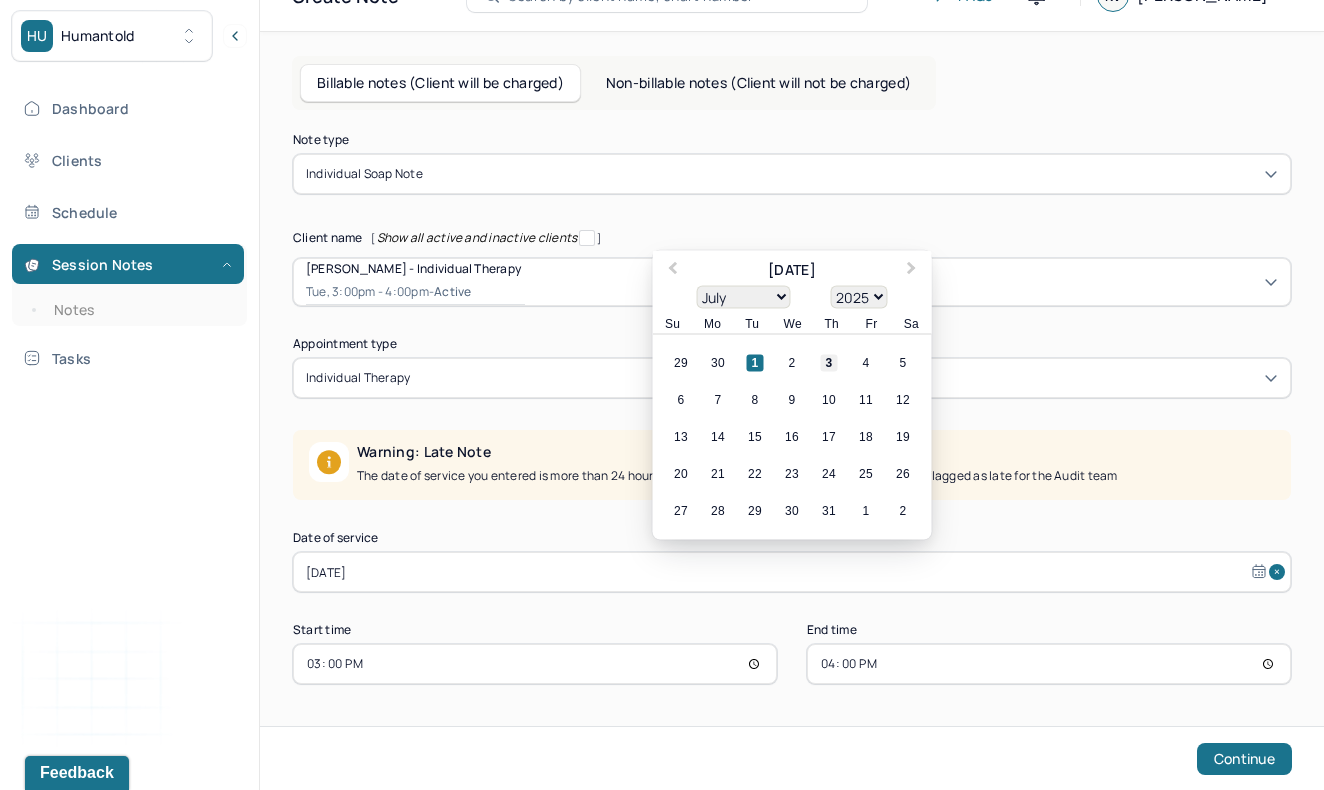 click on "3" at bounding box center [829, 363] 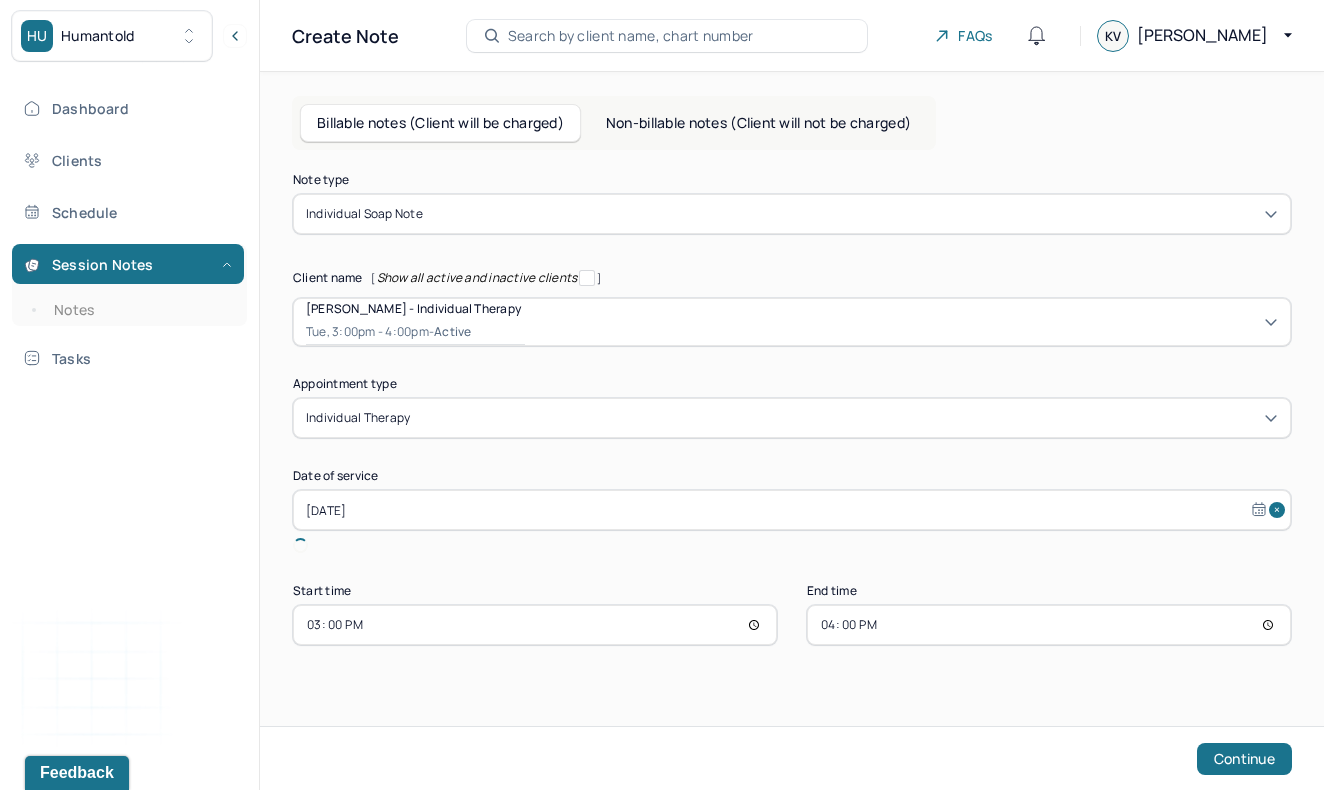 scroll, scrollTop: 0, scrollLeft: 0, axis: both 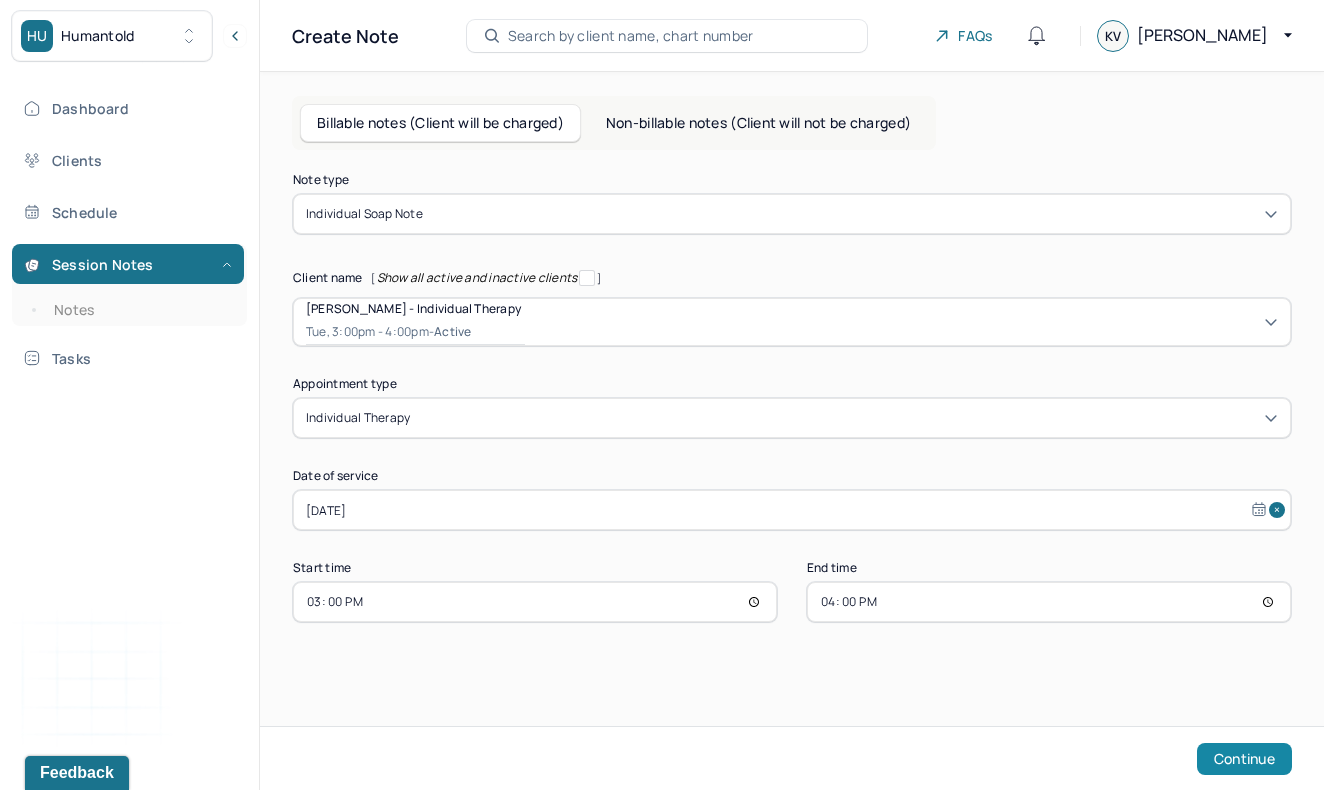 click on "Continue" at bounding box center [1244, 759] 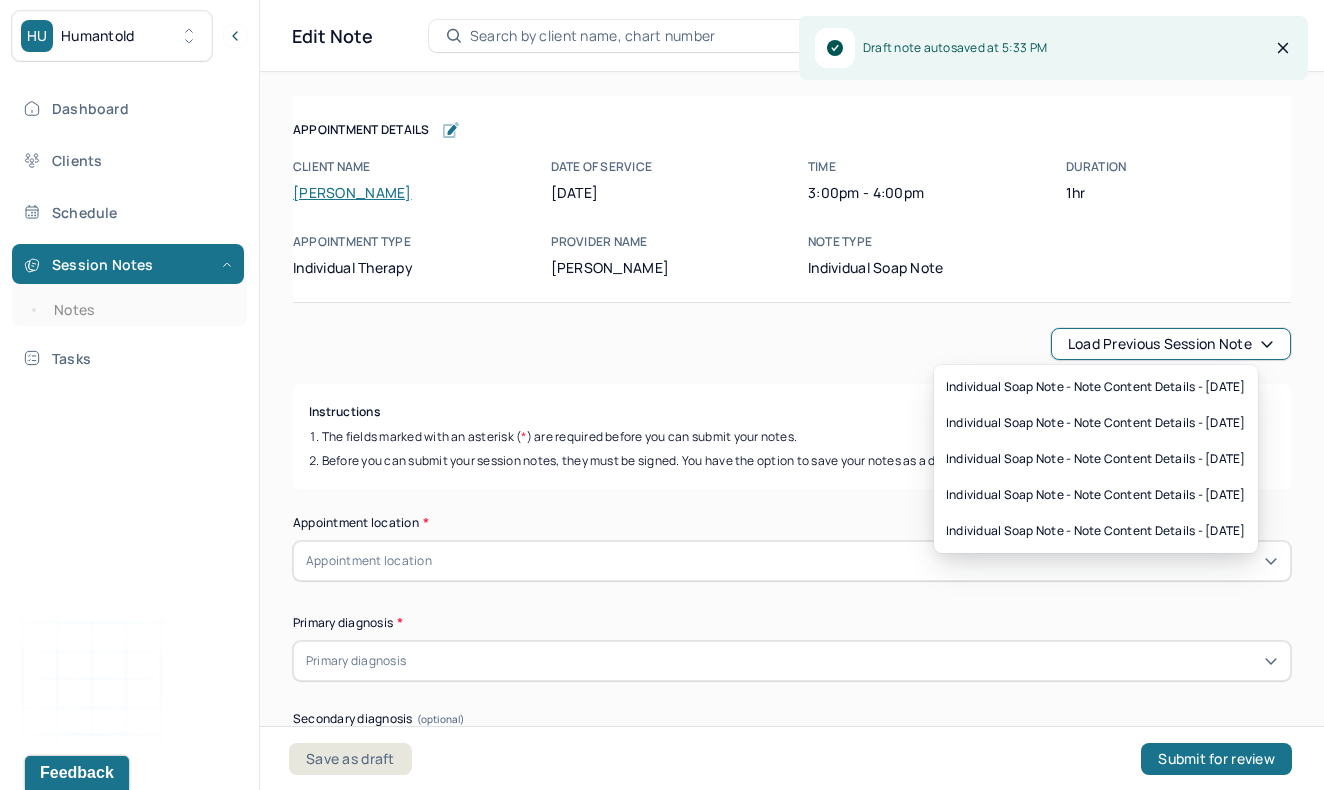 click on "Load previous session note" at bounding box center [1171, 344] 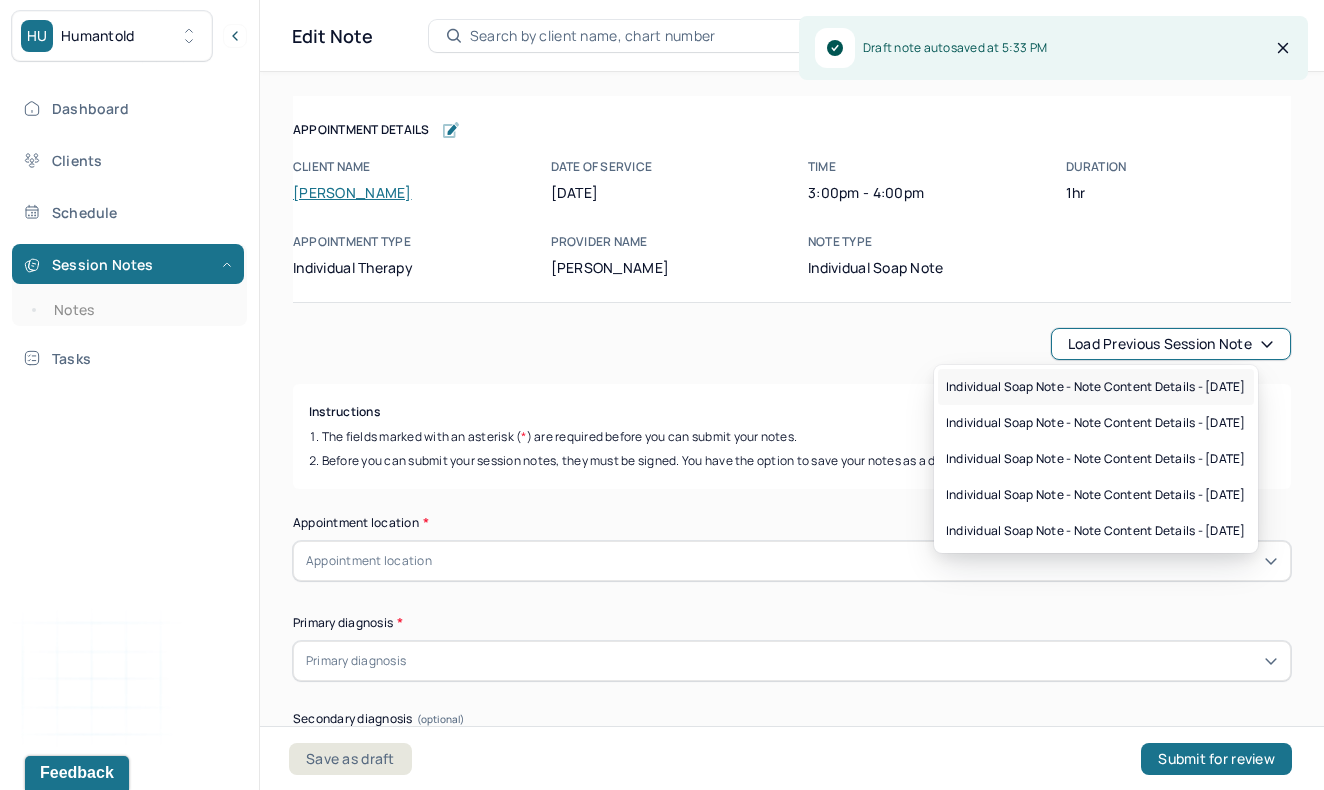click on "Individual soap note   - Note content Details -   [DATE]" at bounding box center [1096, 387] 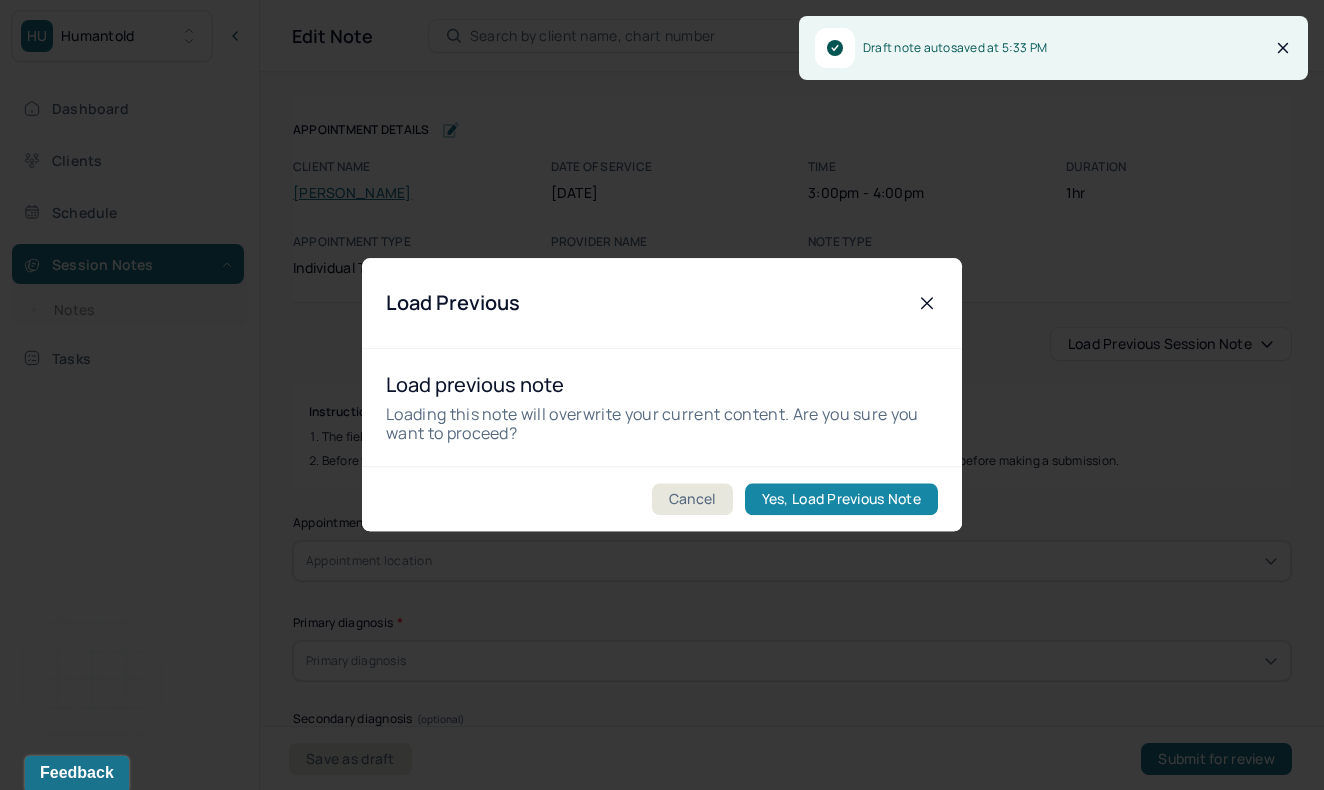 click on "Yes, Load Previous Note" at bounding box center [841, 500] 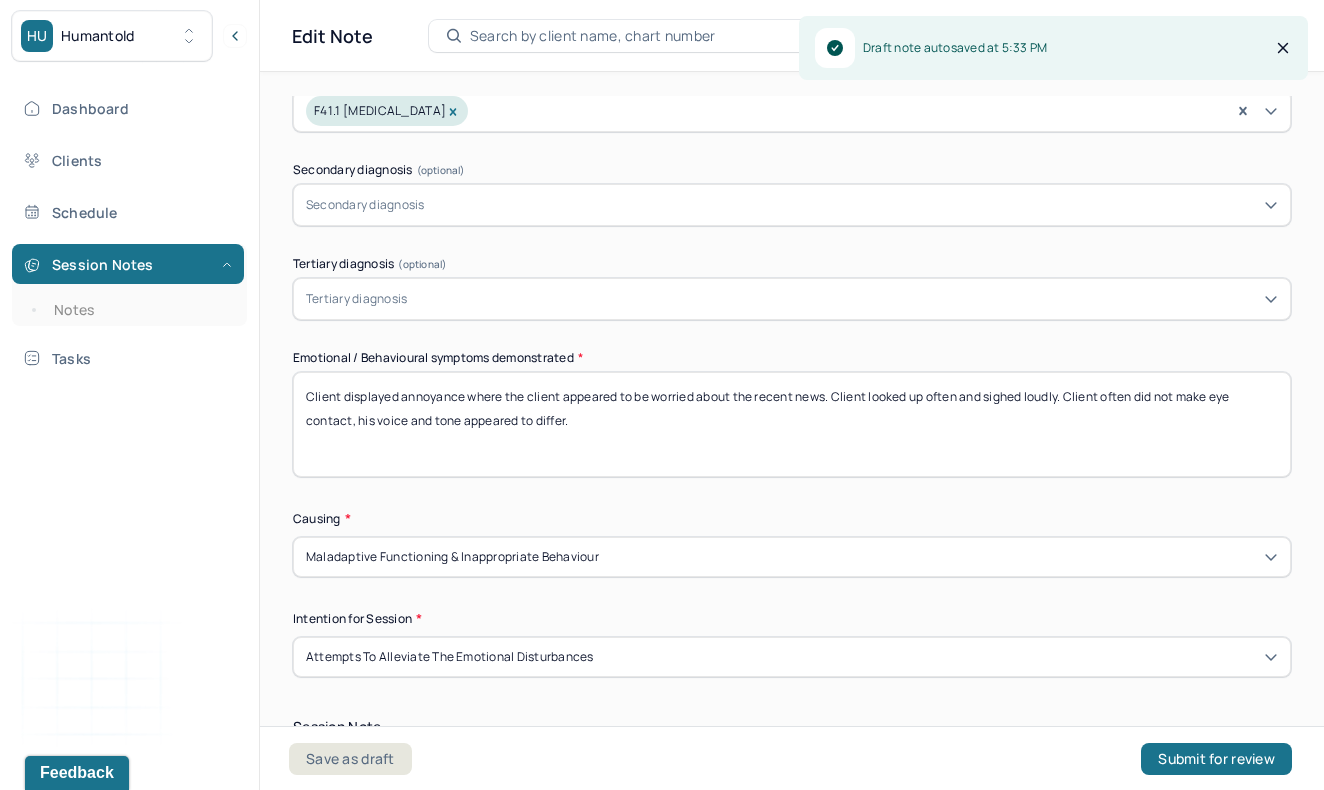 scroll, scrollTop: 805, scrollLeft: 0, axis: vertical 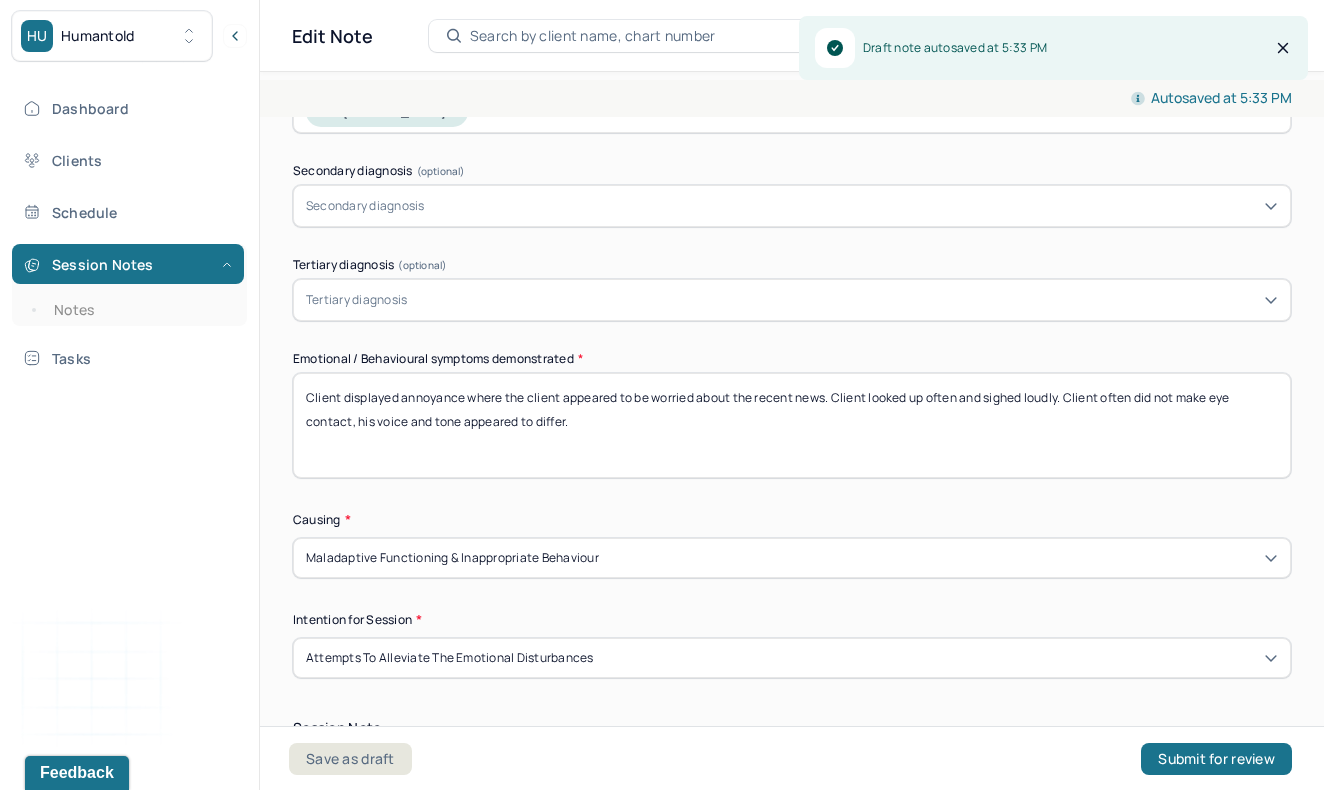 drag, startPoint x: 594, startPoint y: 419, endPoint x: 825, endPoint y: 391, distance: 232.69078 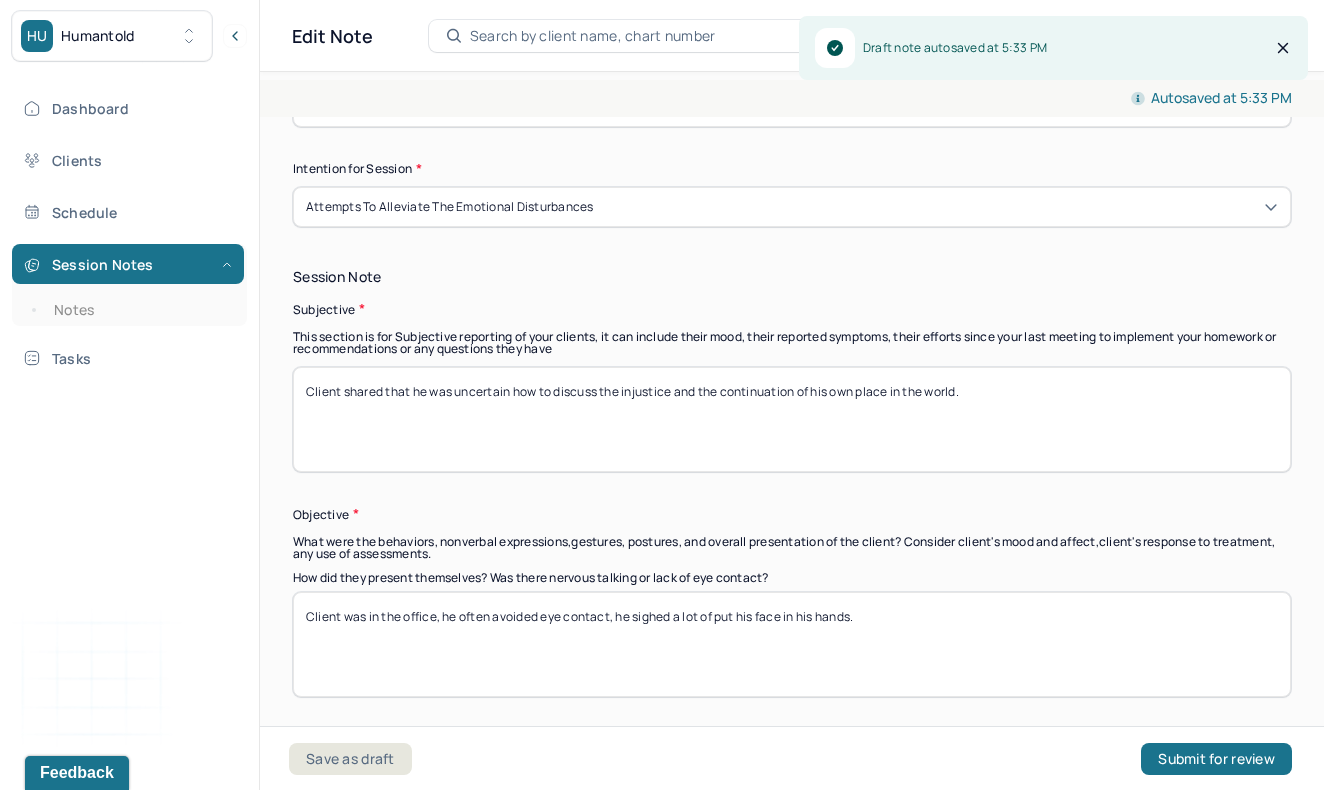 scroll, scrollTop: 1257, scrollLeft: 0, axis: vertical 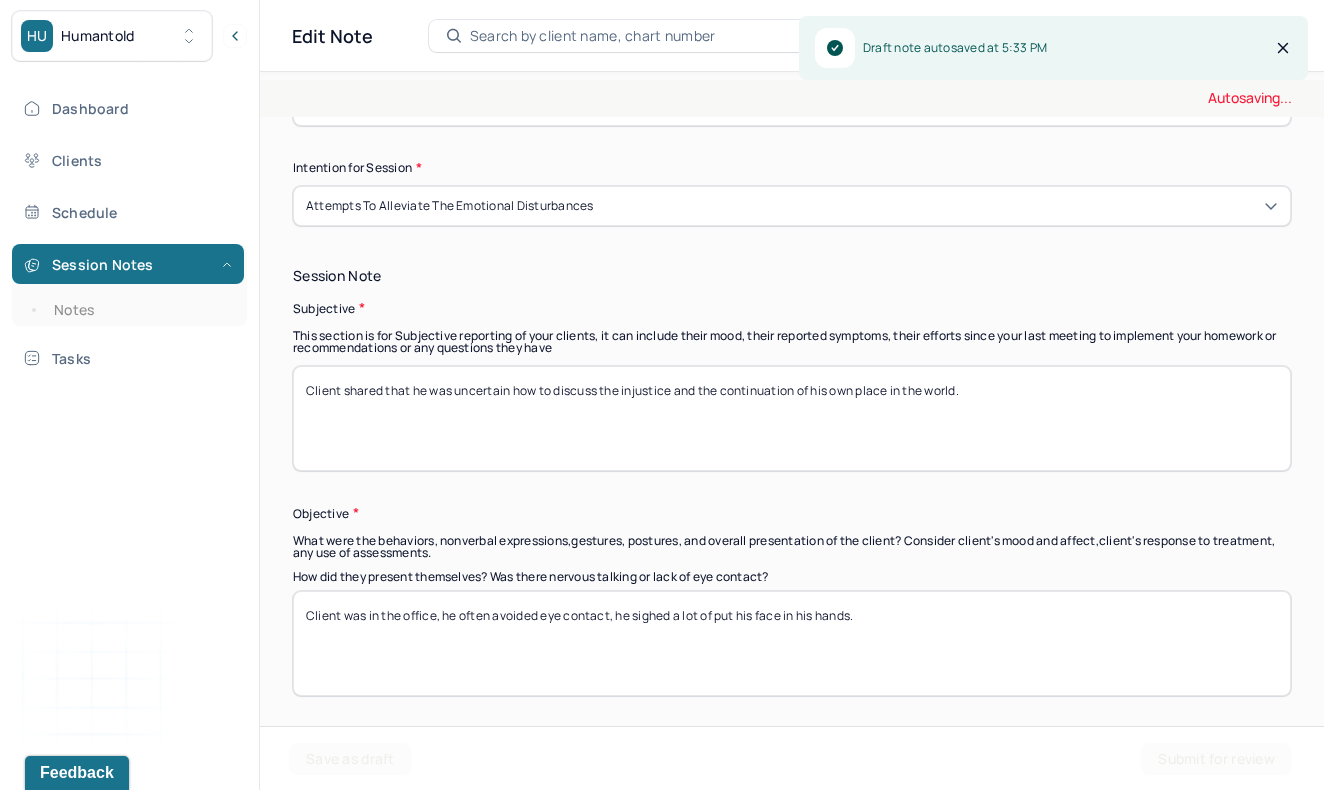 type on "Client displayed annoyance where the client appeared to be worried about the recent event about him being let go. Client sighed a lot during session and often looked away." 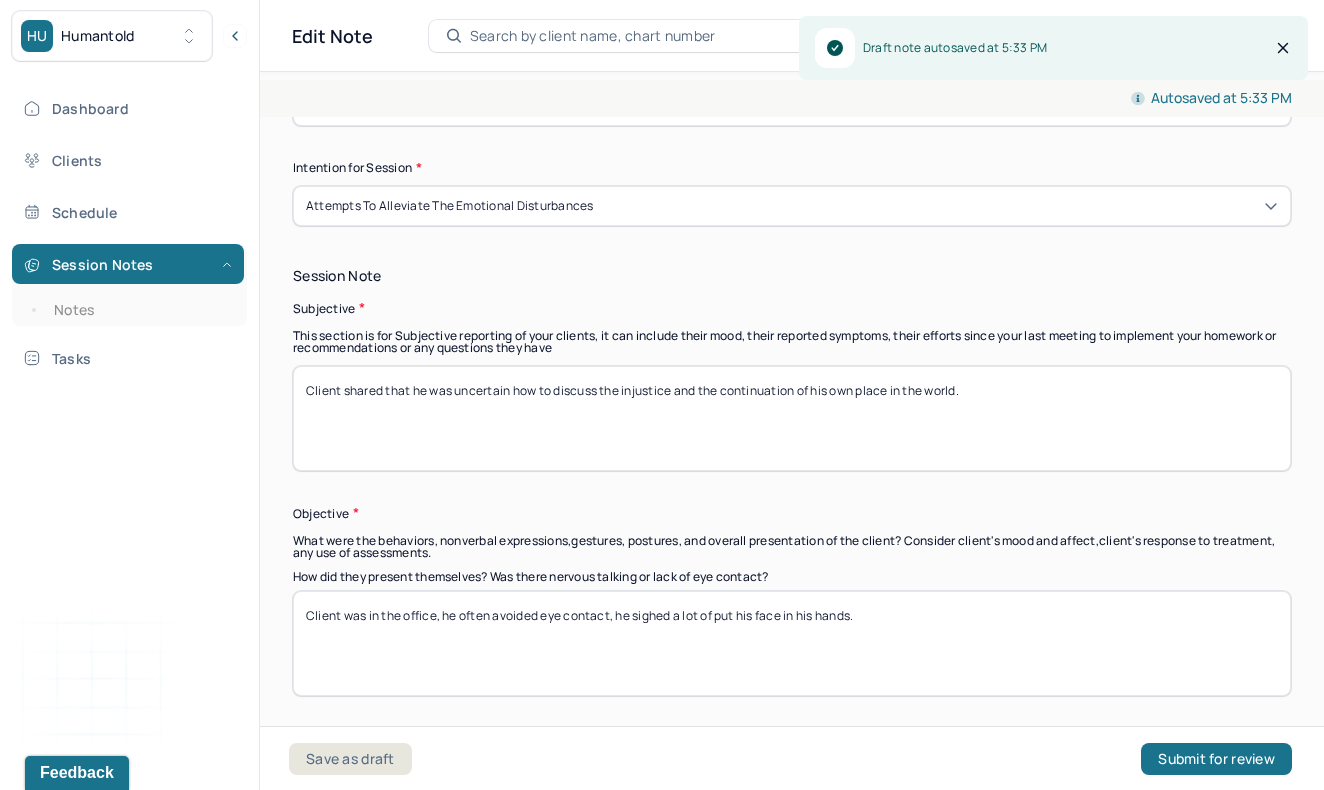 drag, startPoint x: 1007, startPoint y: 390, endPoint x: 511, endPoint y: 379, distance: 496.12195 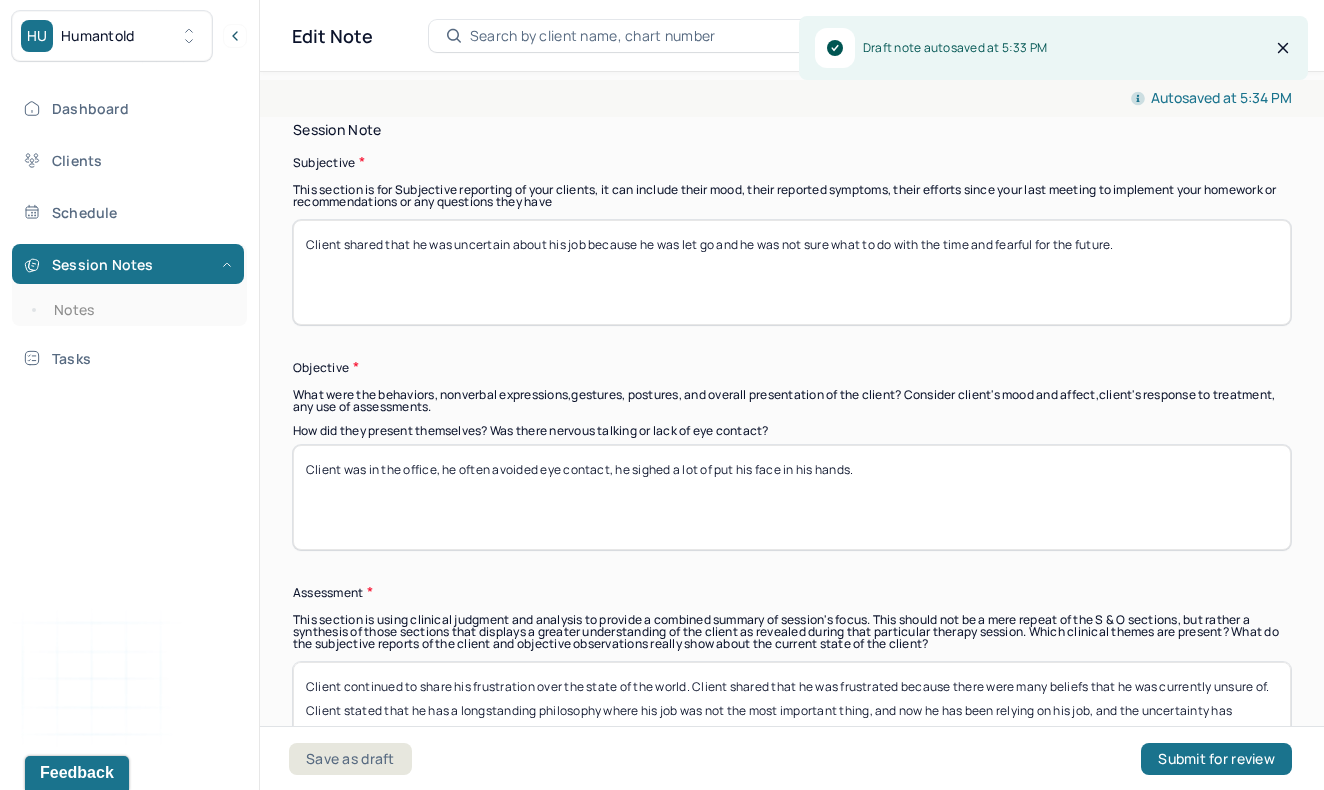 scroll, scrollTop: 1405, scrollLeft: 0, axis: vertical 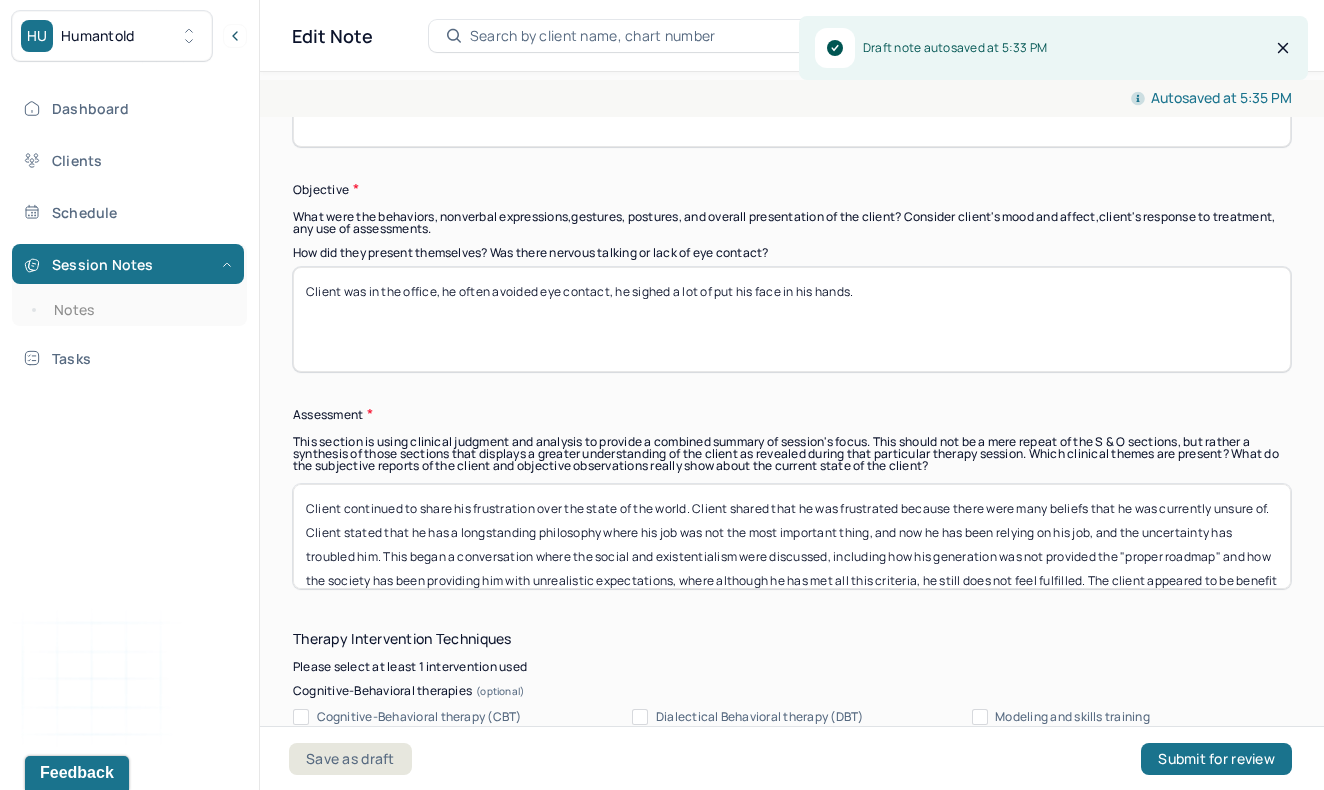 type on "Client shared that he was uncertain about his job because he was let go and he was not sure what to do with the time and fearful for the future." 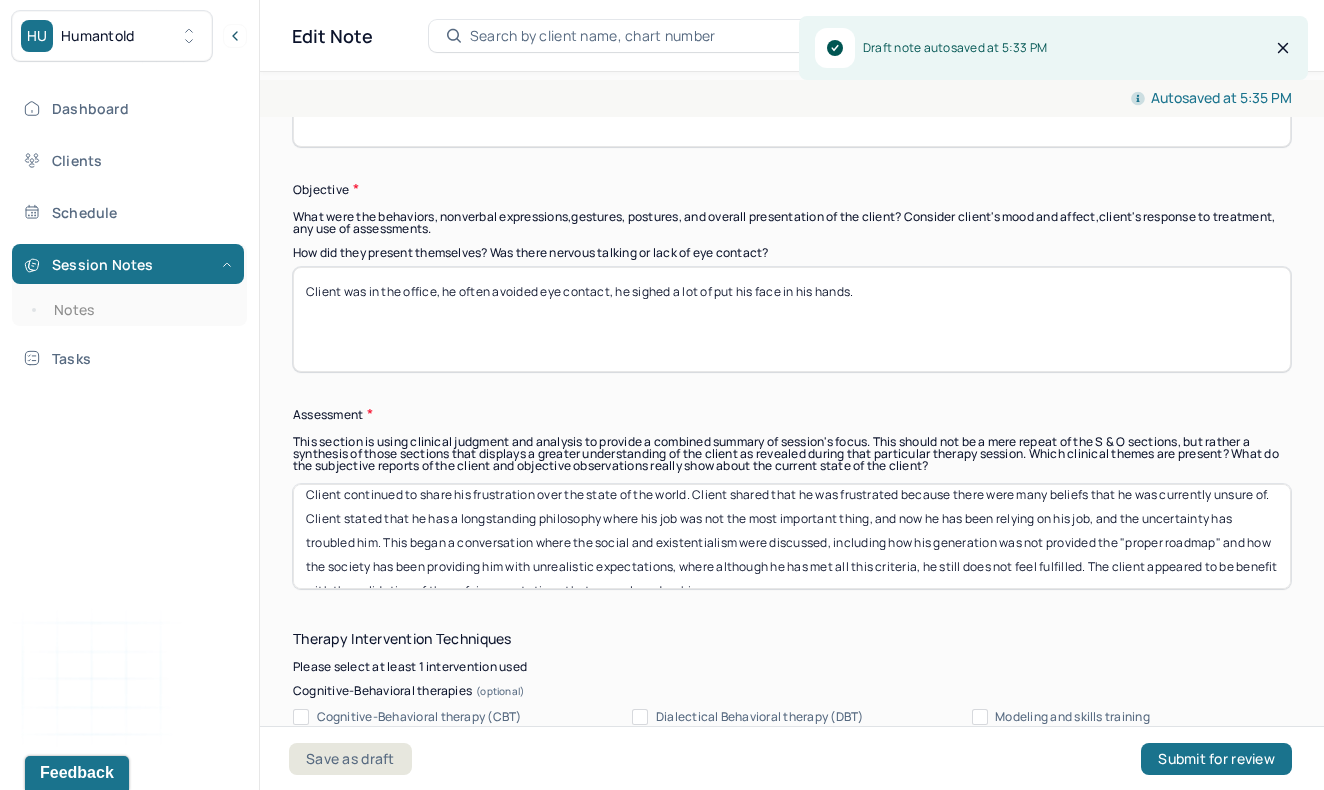 scroll, scrollTop: 40, scrollLeft: 0, axis: vertical 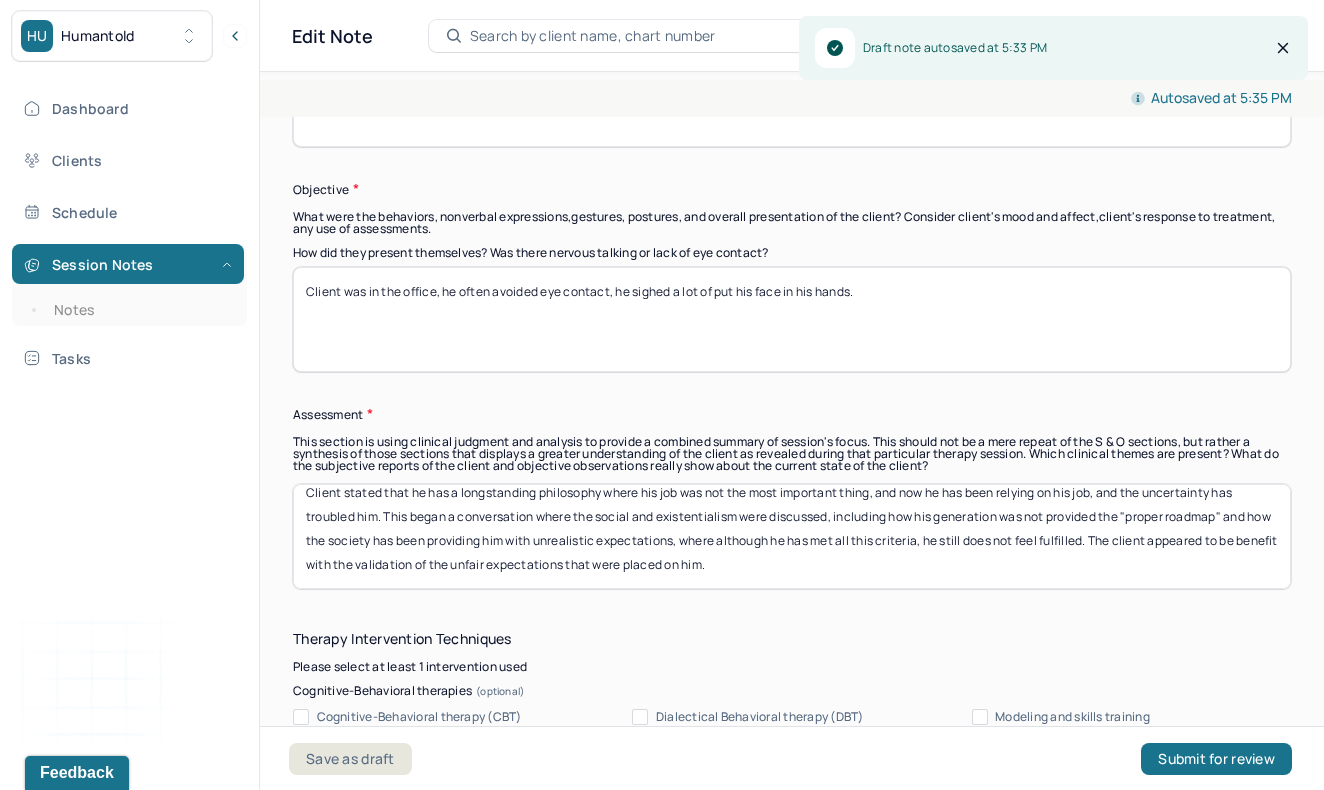drag, startPoint x: 322, startPoint y: 500, endPoint x: 552, endPoint y: 606, distance: 253.25087 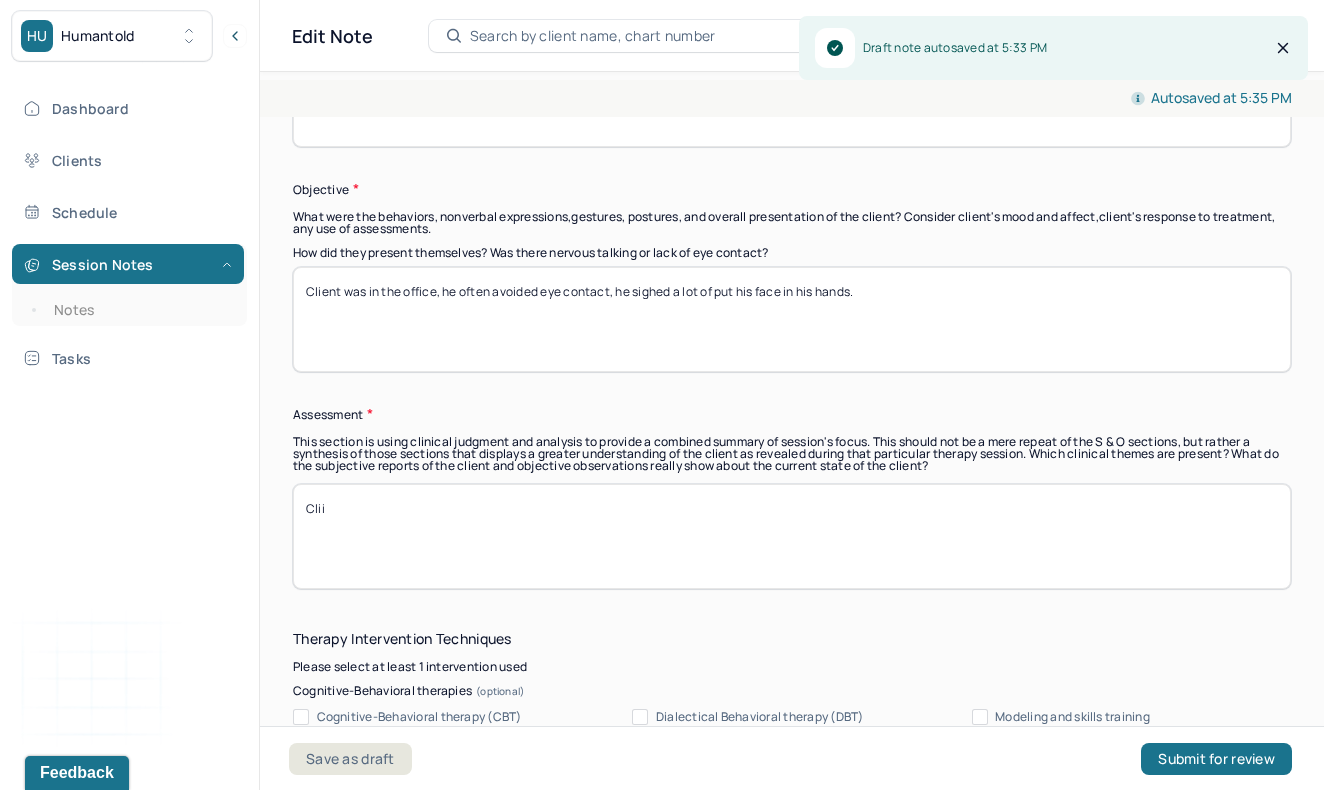 scroll, scrollTop: 0, scrollLeft: 0, axis: both 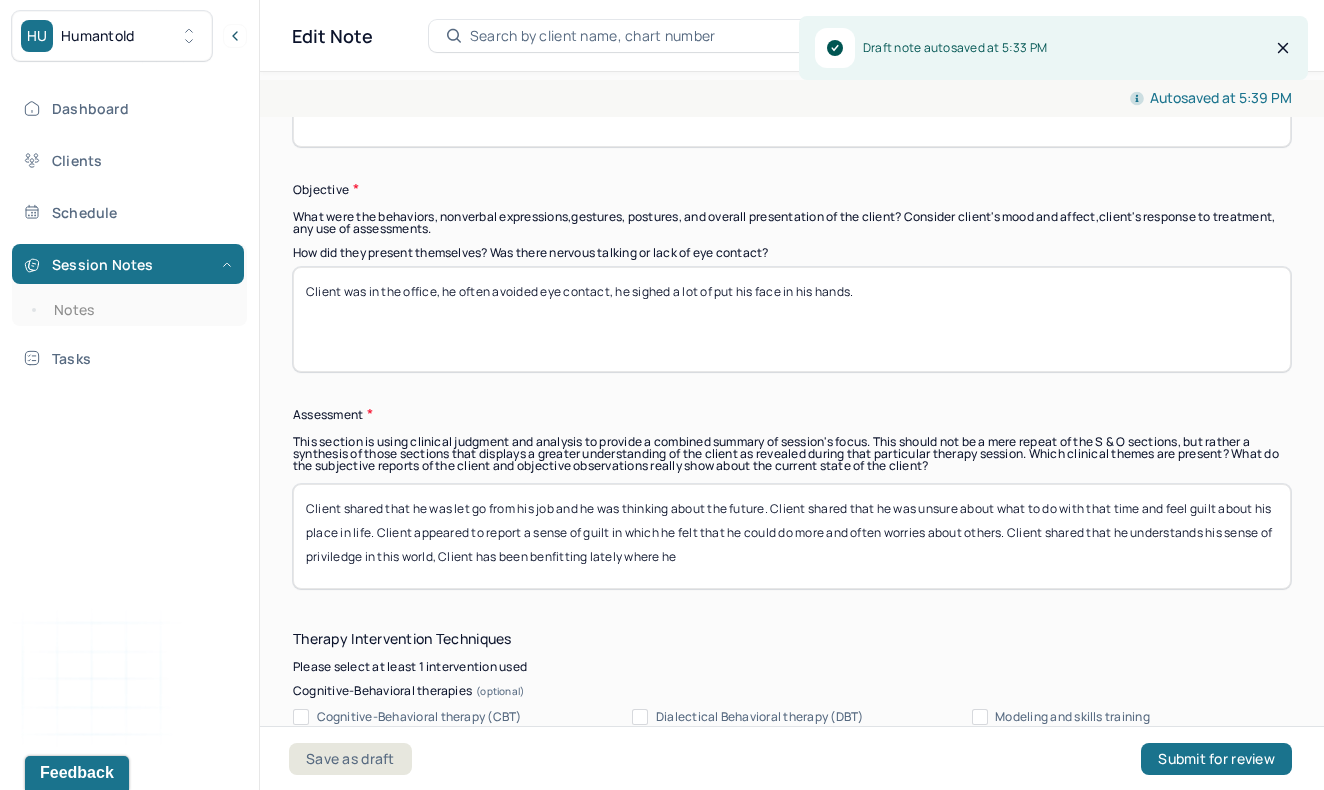 click on "Client shared that he was let go from his job and he was thinking about the future. Client shared that he was unsure about what to do with that time and feel guilt about his place in life. Client appeared to report a sense of guilt in which he felt that he could do more and often worries about others. Client shared that he understands his sense of priviledge in this world" at bounding box center (792, 536) 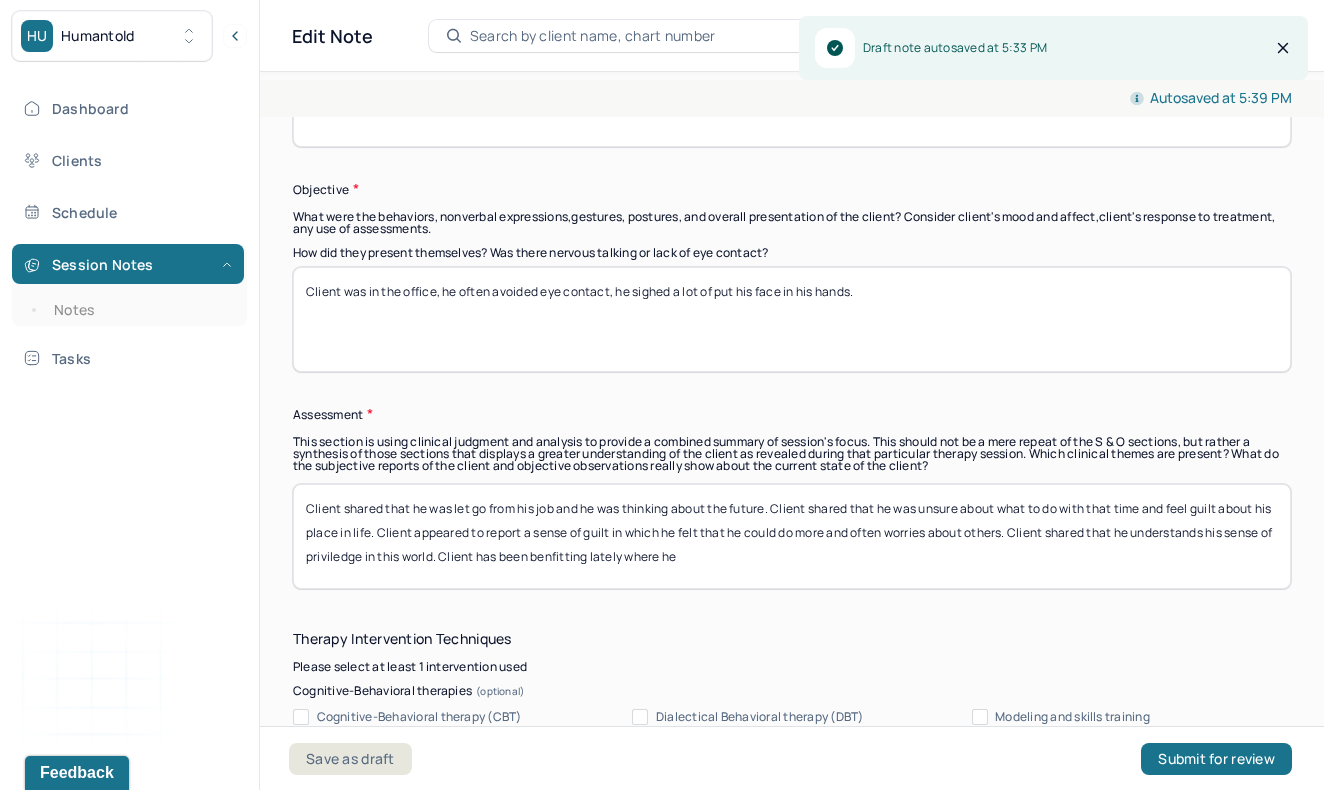 click on "Client shared that he was let go from his job and he was thinking about the future. Client shared that he was unsure about what to do with that time and feel guilt about his place in life. Client appeared to report a sense of guilt in which he felt that he could do more and often worries about others. Client shared that he understands his sense of priviledge in this world" at bounding box center [792, 536] 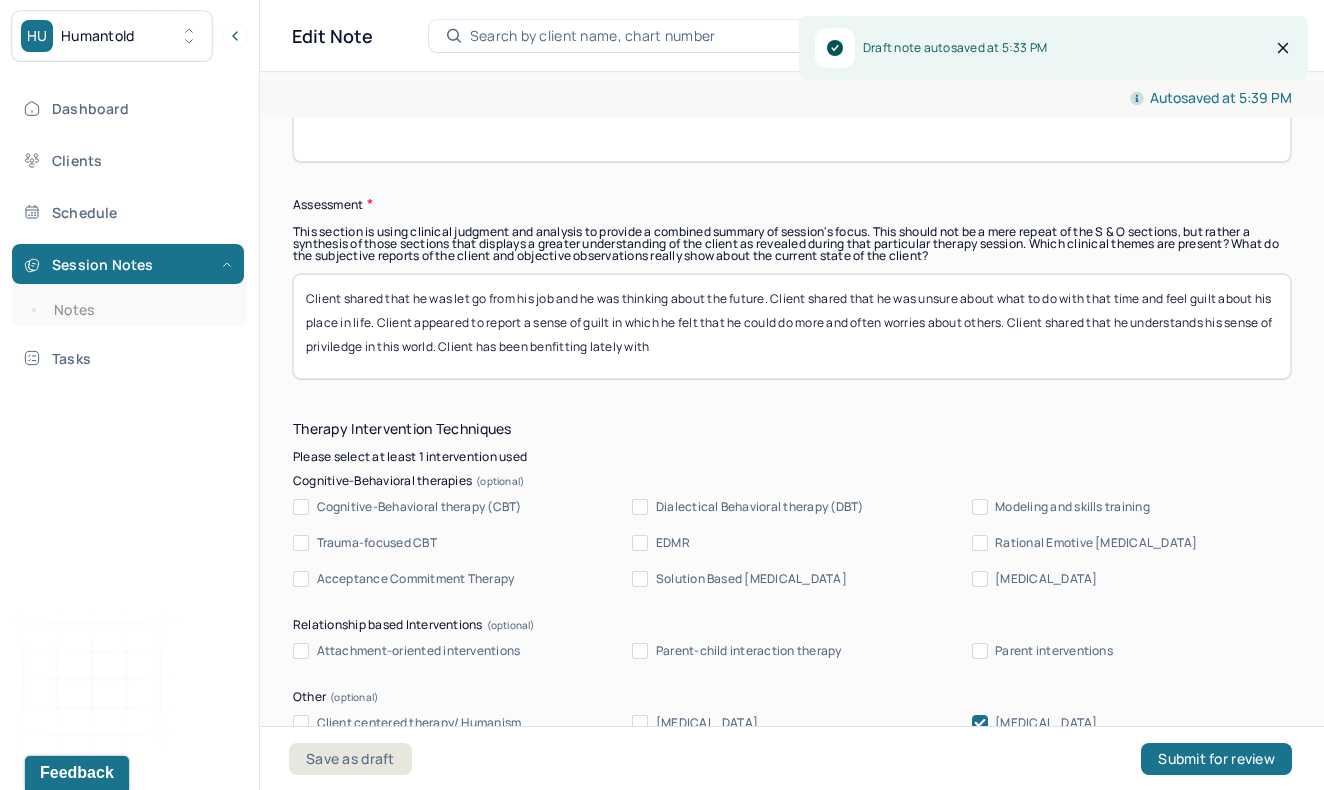 scroll, scrollTop: 1785, scrollLeft: 0, axis: vertical 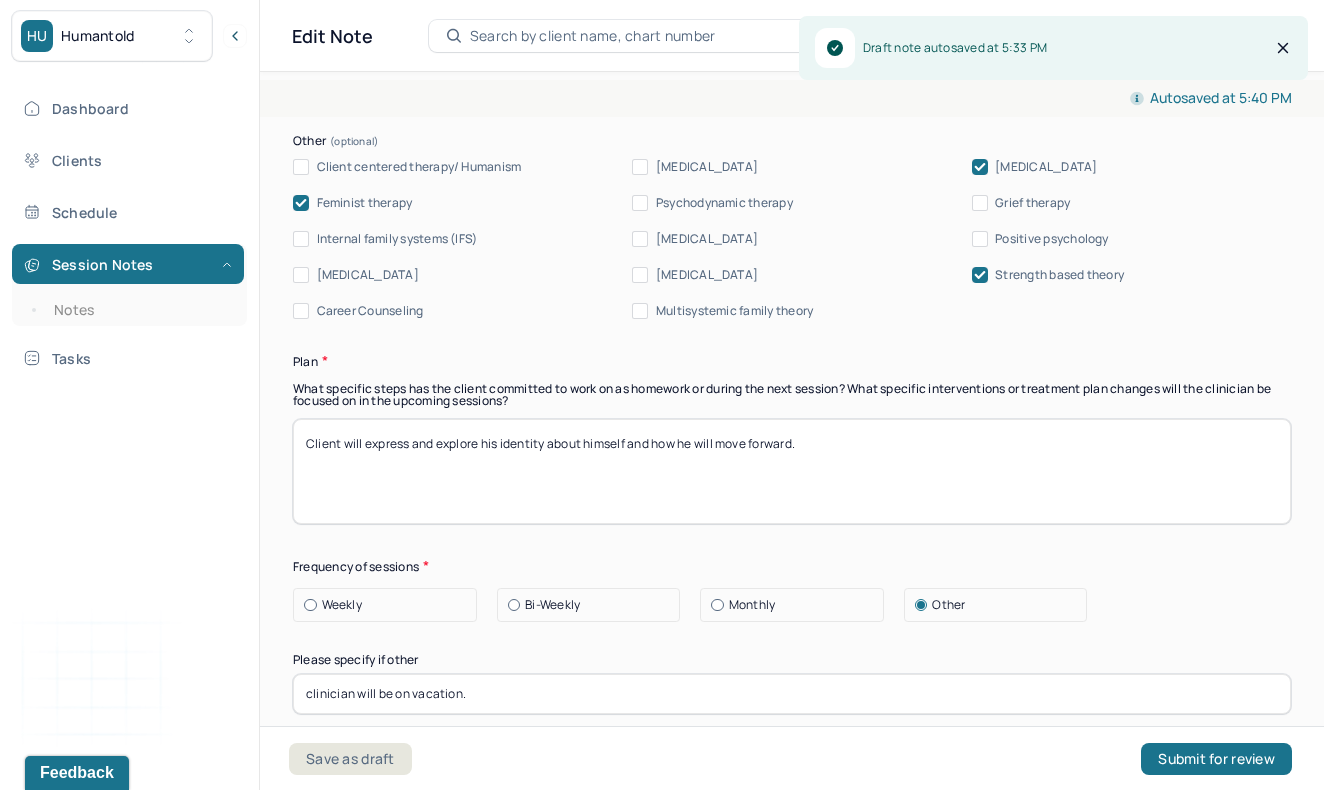 type on "Client shared that he was let go from his job and he was thinking about the future. Client shared that he was unsure about what to do with that time and feel guilt about his place in life. Client appeared to report a sense of guilt in which he felt that he could do more and often worries about others. Client shared that he understands his sense of priviledge in this world. Client has been benfitting lately with feminsit and [MEDICAL_DATA] as he has found how he can make sense of his own place in the world, alleviating some of his worries." 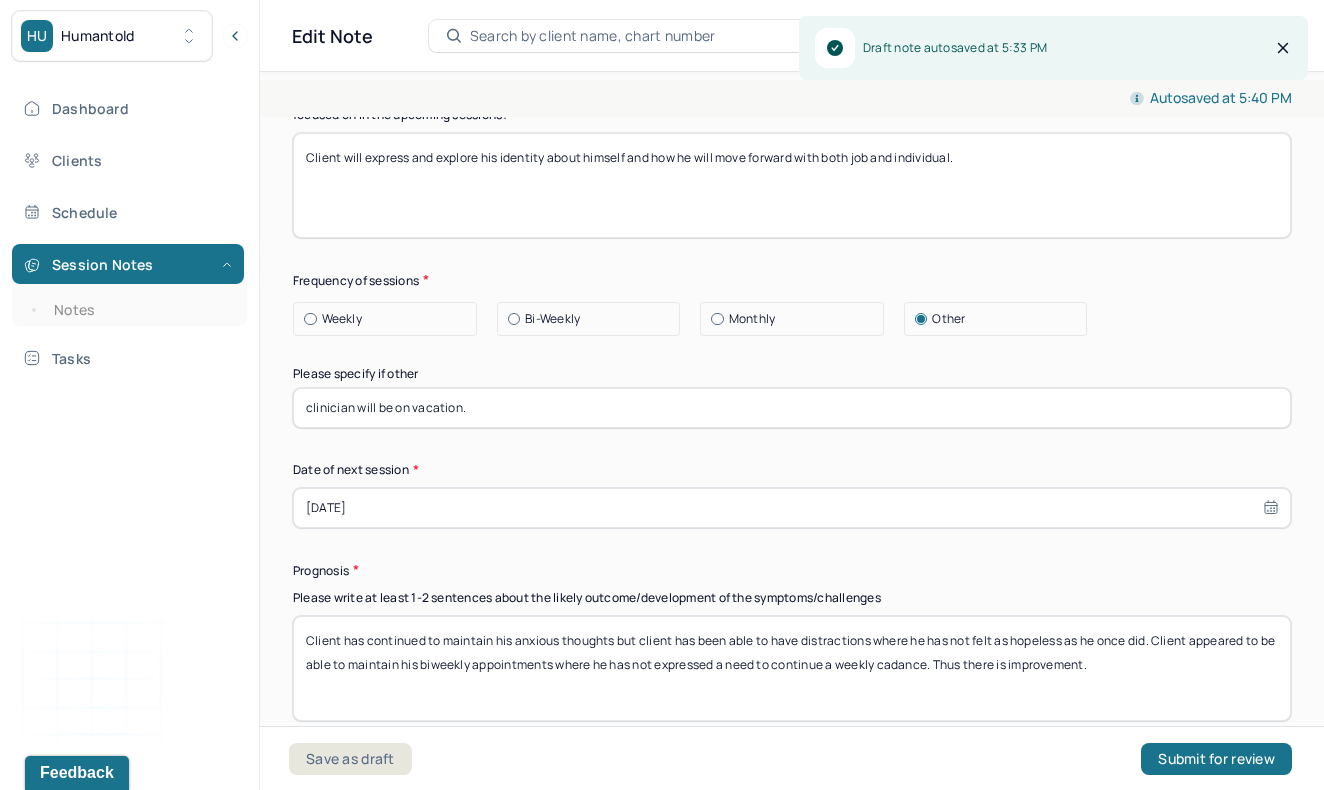 scroll, scrollTop: 2655, scrollLeft: 0, axis: vertical 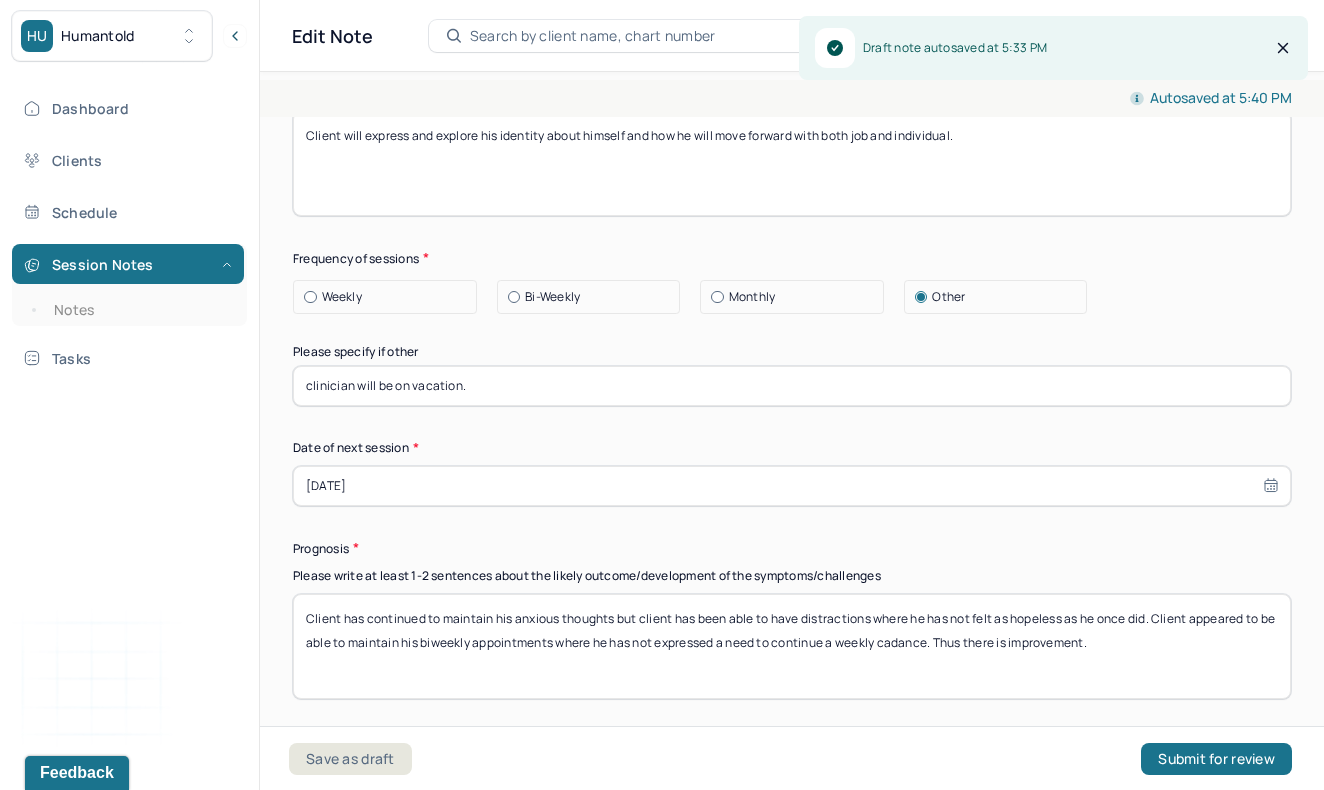 type on "Client will express and explore his identity about himself and how he will move forward with both job and individual." 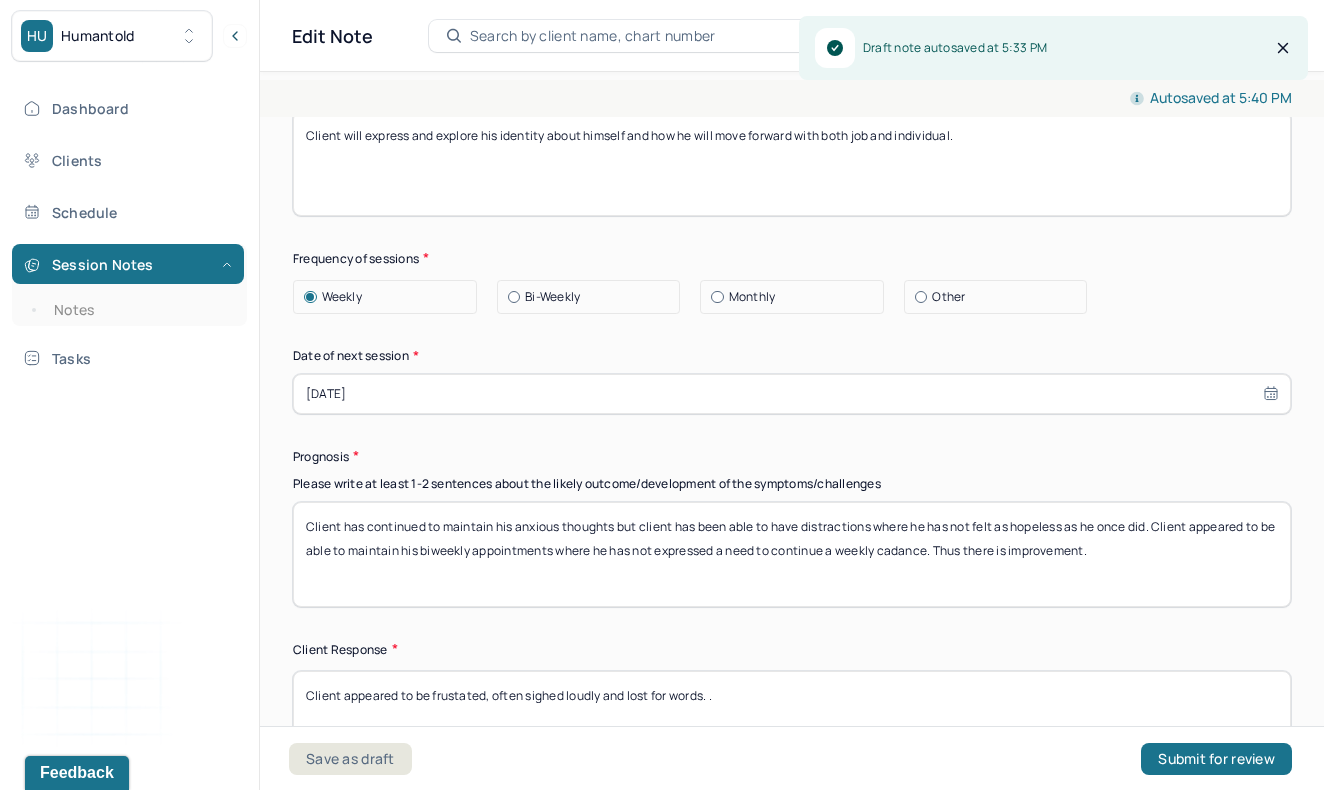 click on "[DATE]" at bounding box center (792, 394) 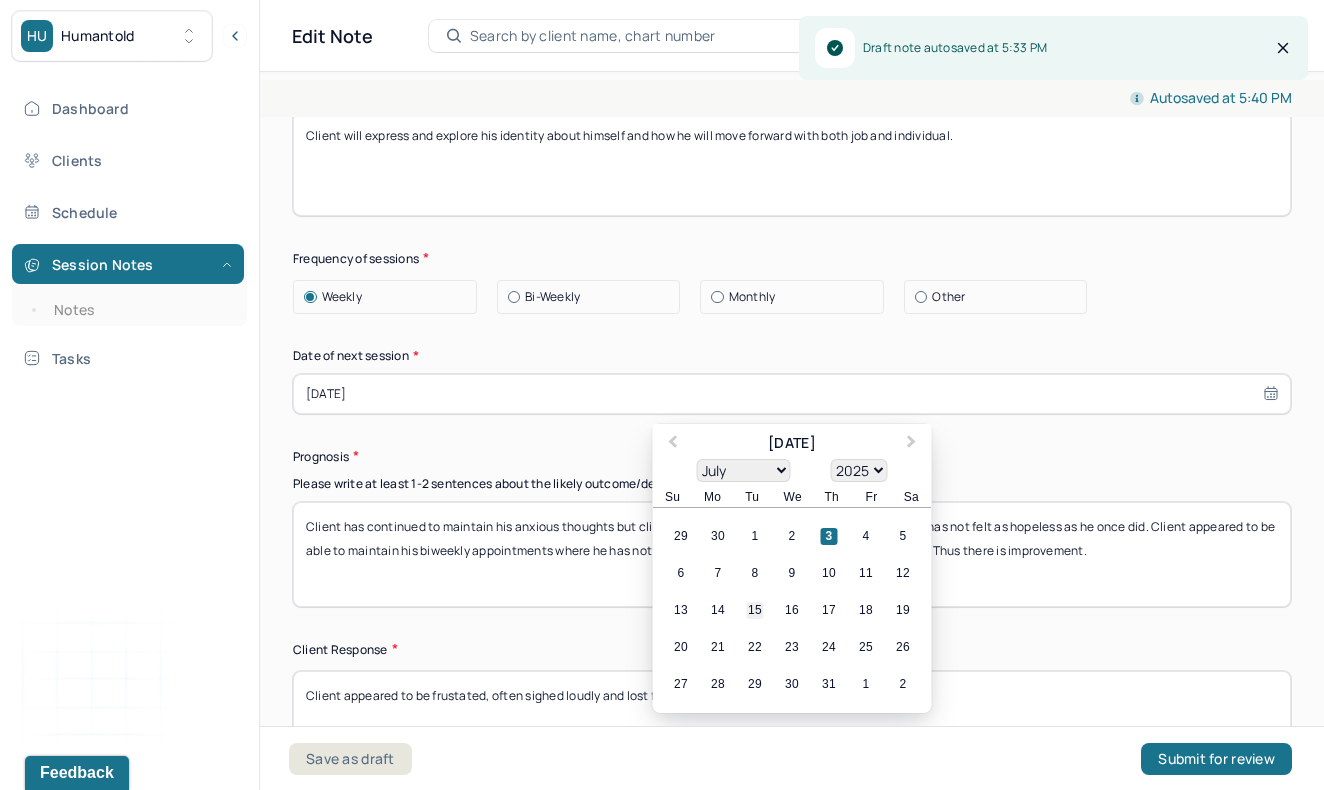 click on "15" at bounding box center [755, 610] 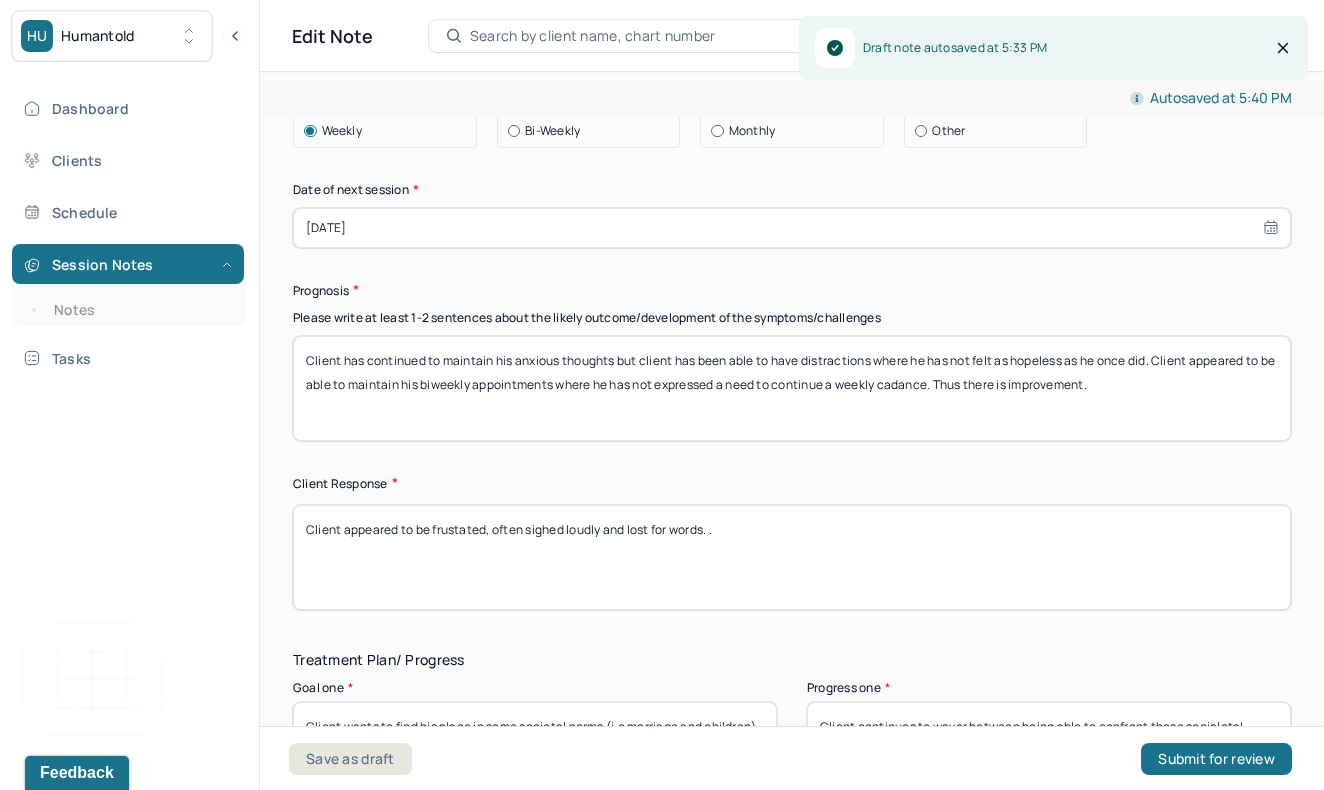 scroll, scrollTop: 2837, scrollLeft: 0, axis: vertical 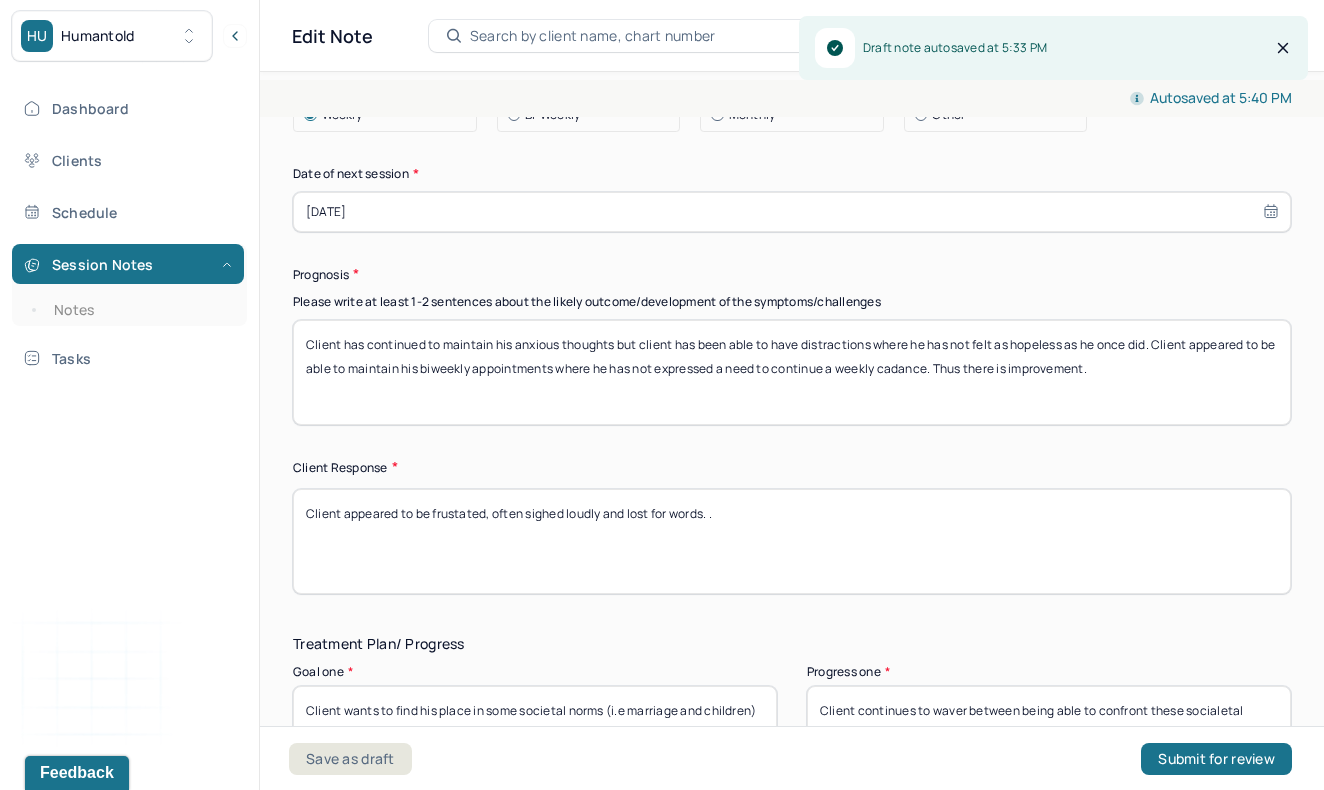 click on "Client has continued to maintain his anxious thoughts but client has been able to have distractions where he has not felt as hopeless as he once did. Client appeared to be able to maintain his biweekly appointments where he has not expressed a need to continue a weekly cadance. Thus there is improvement." at bounding box center [792, 372] 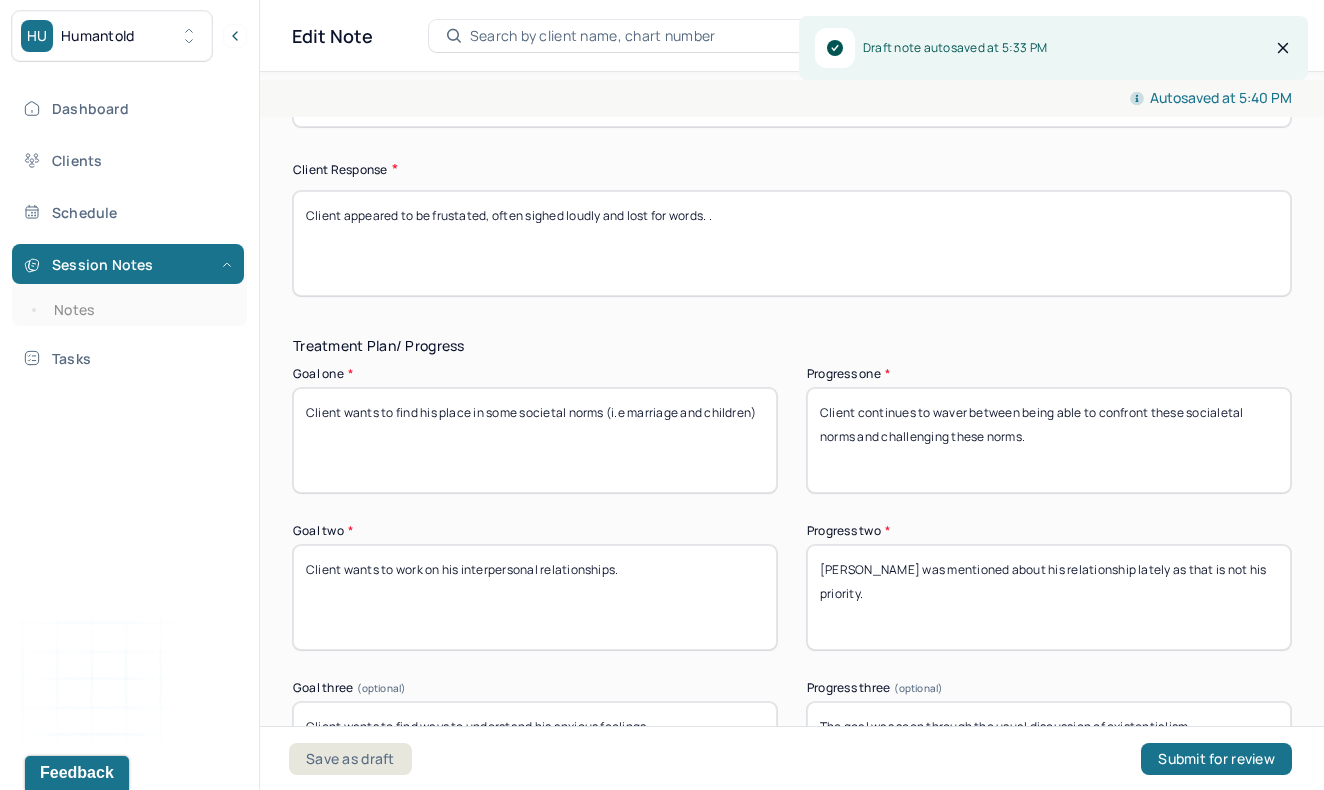 scroll, scrollTop: 3194, scrollLeft: 0, axis: vertical 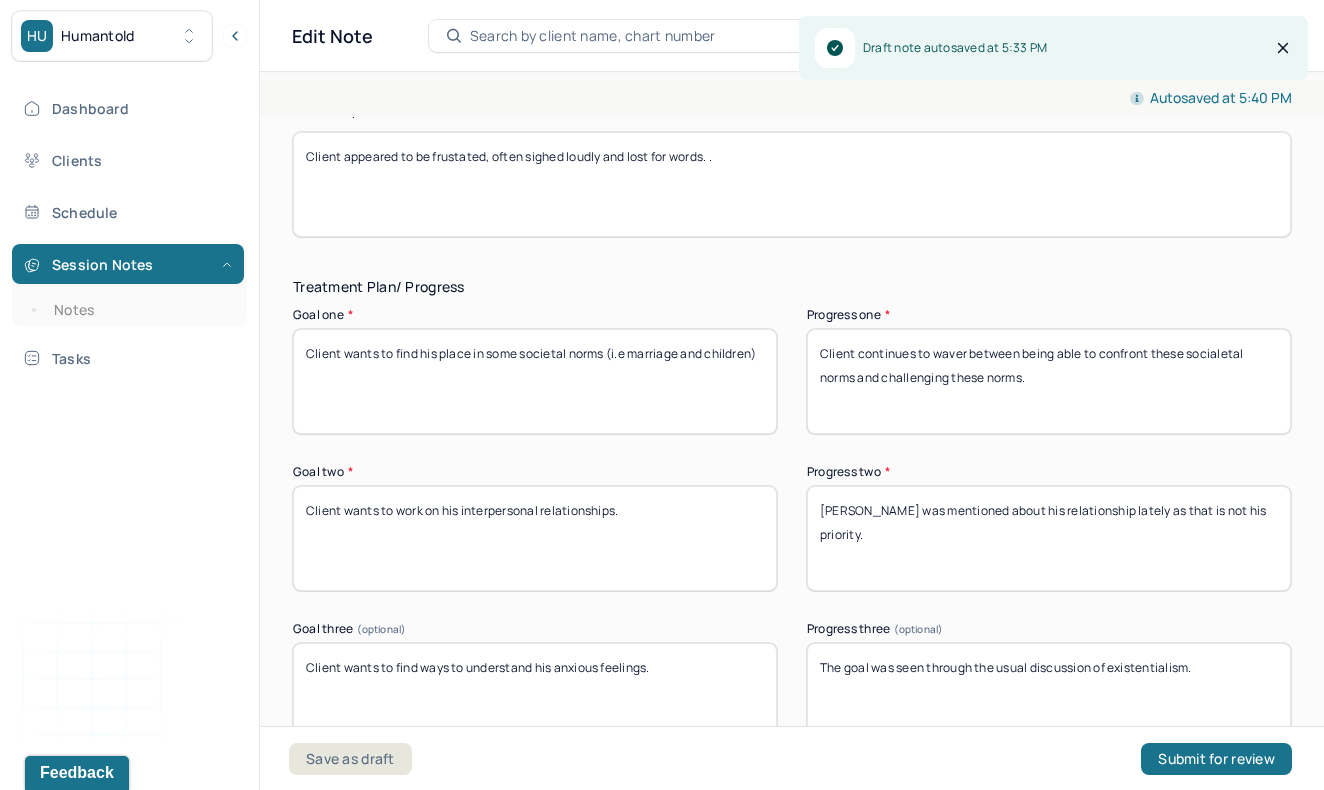 click on "Client continues to waver between being able to confront these socialetal norms and challenging these norms." at bounding box center (1049, 381) 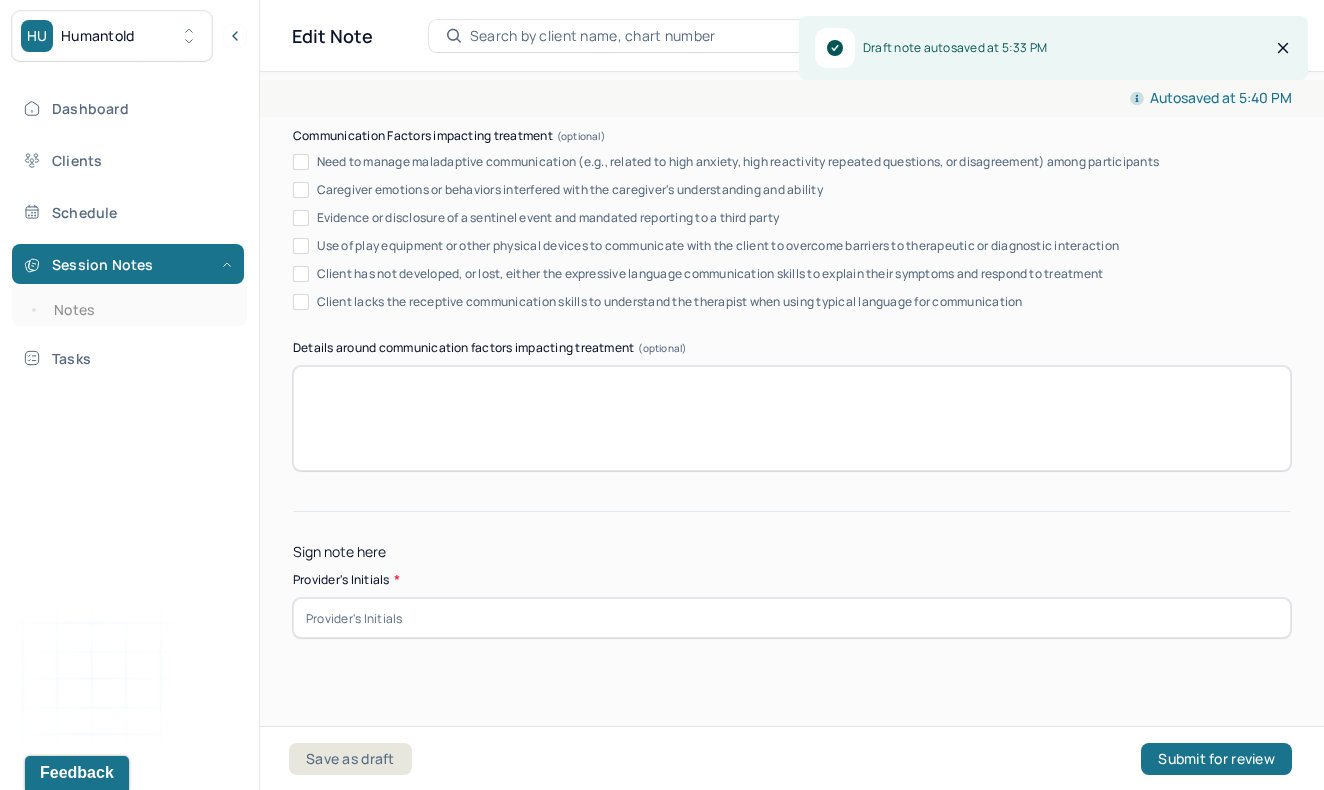 scroll, scrollTop: 3869, scrollLeft: 0, axis: vertical 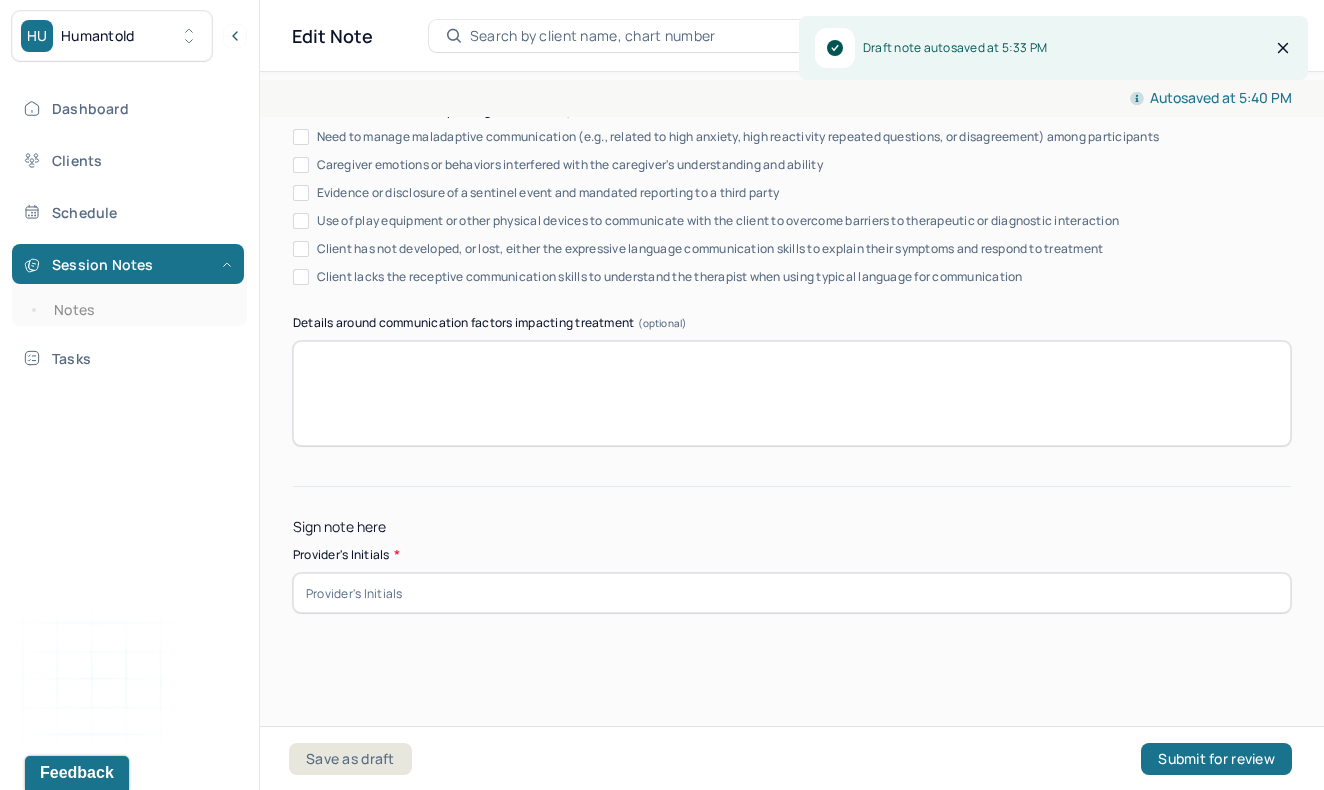 type on "Client continues to waver between being able to confront these socialetal norms and challenging these norms. Client has used many feminsit therapy to help him undertsand the injustices and how he can assist in injustice." 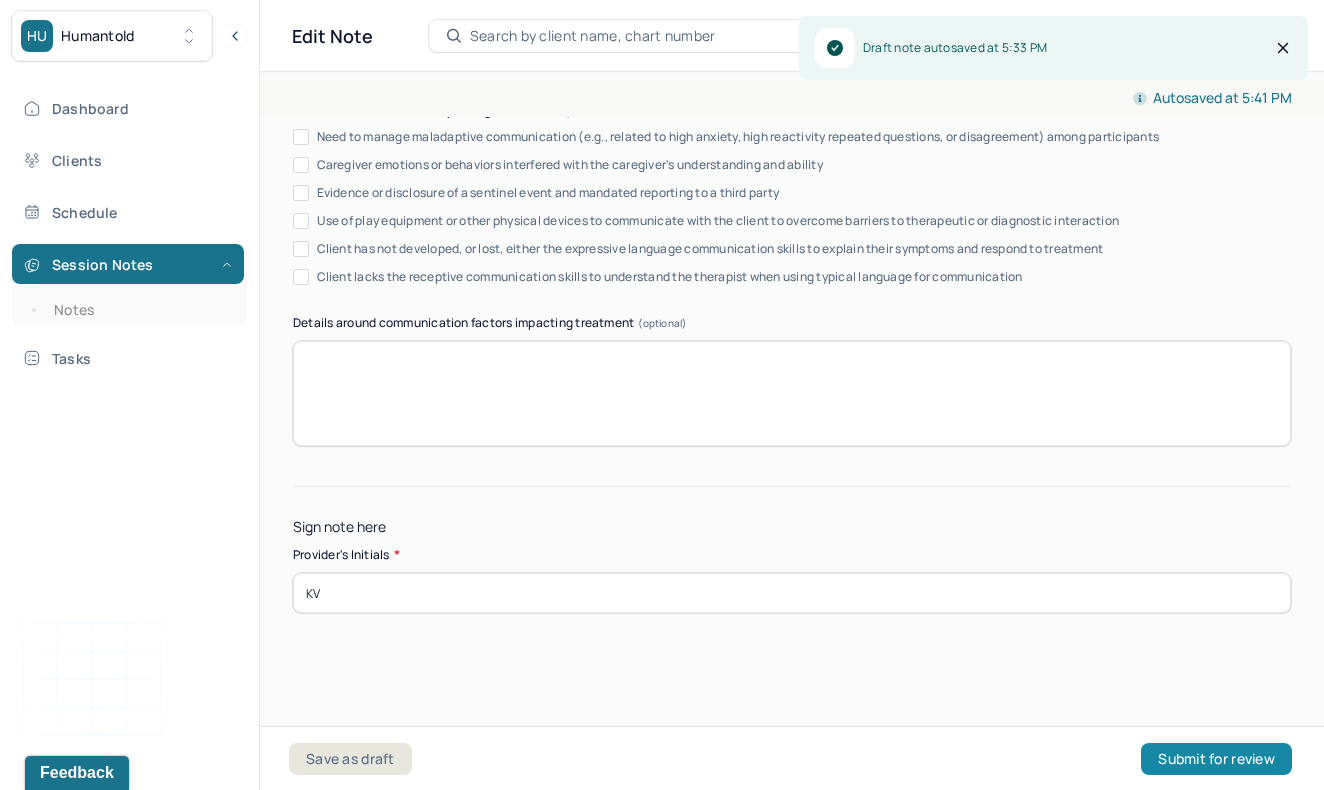 type on "KV" 